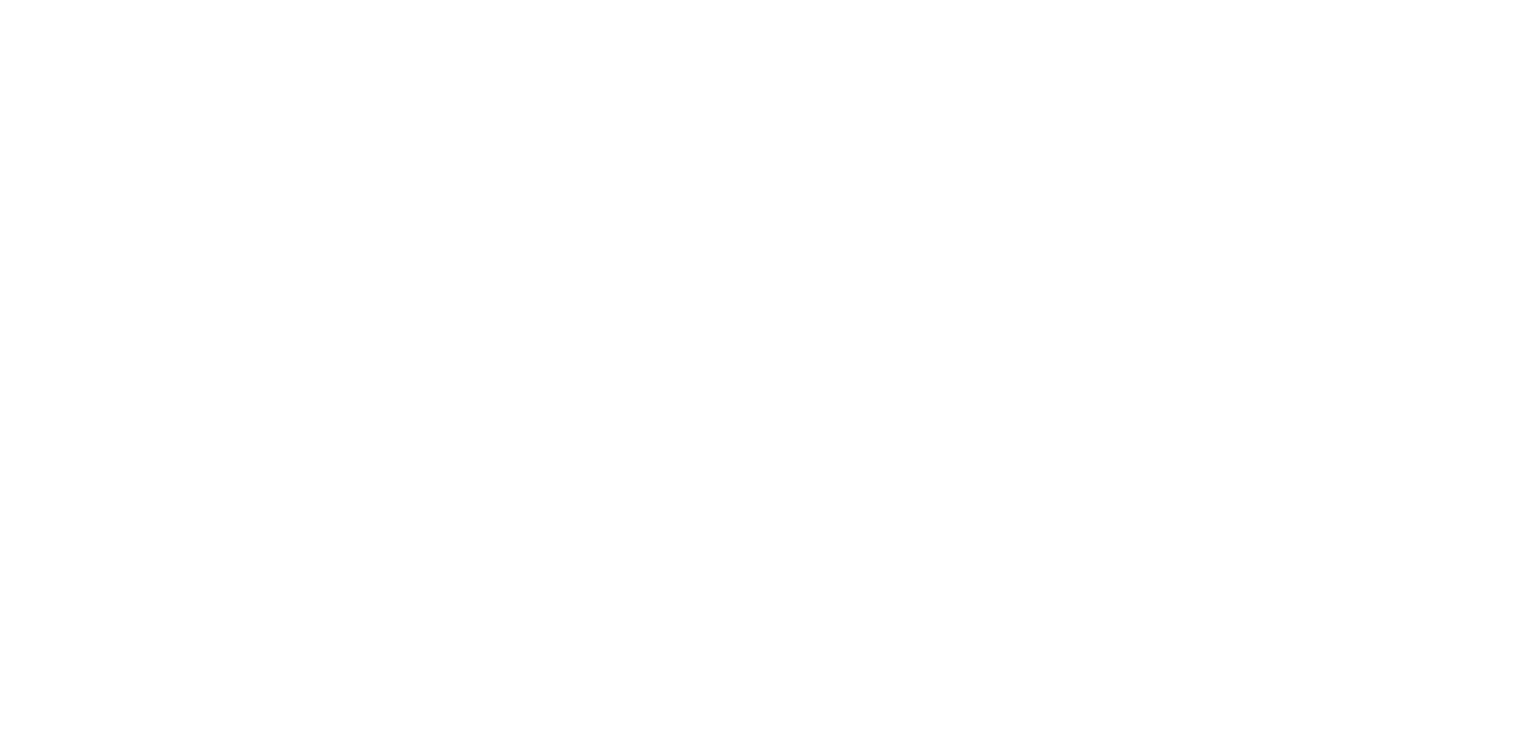 scroll, scrollTop: 0, scrollLeft: 0, axis: both 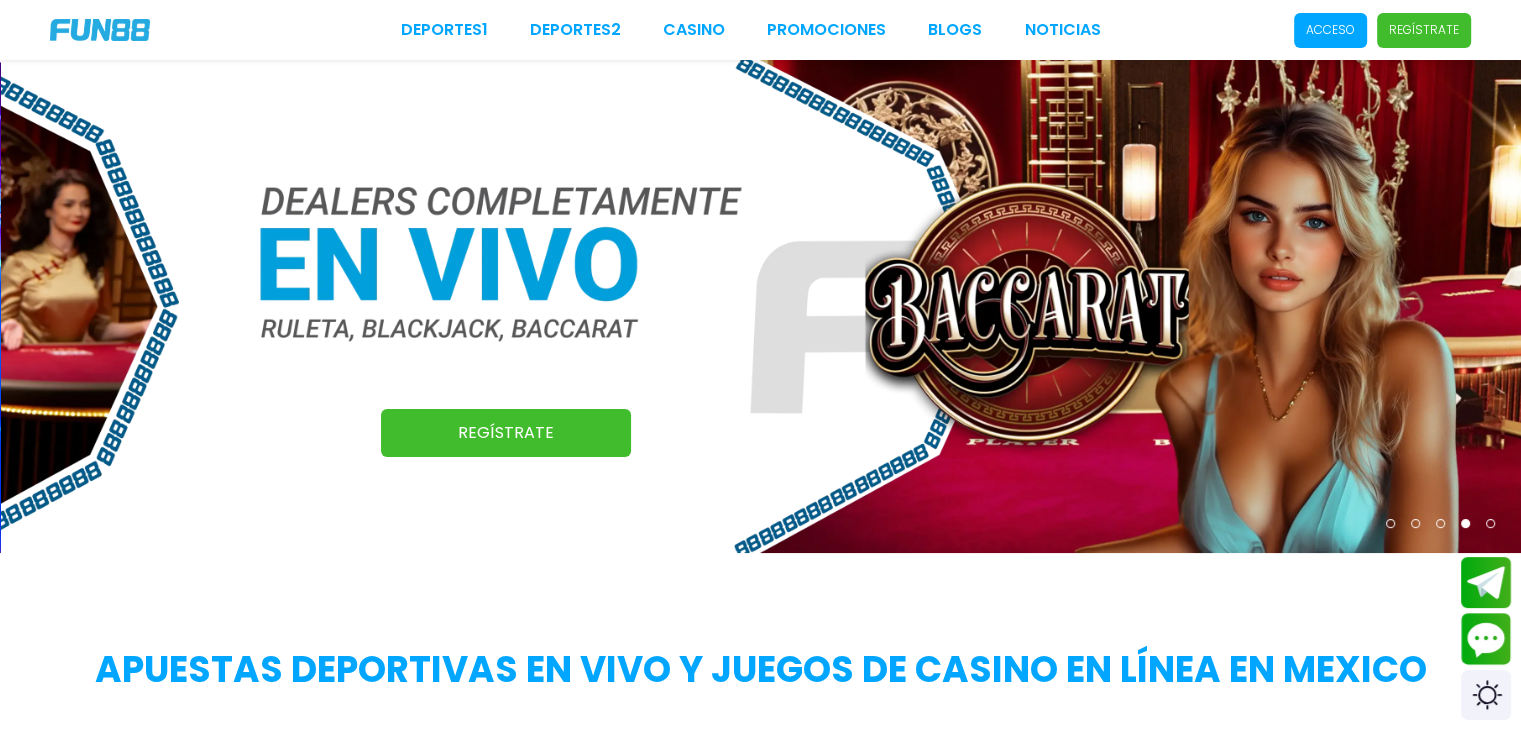 click on "Regístrate" at bounding box center [506, 433] 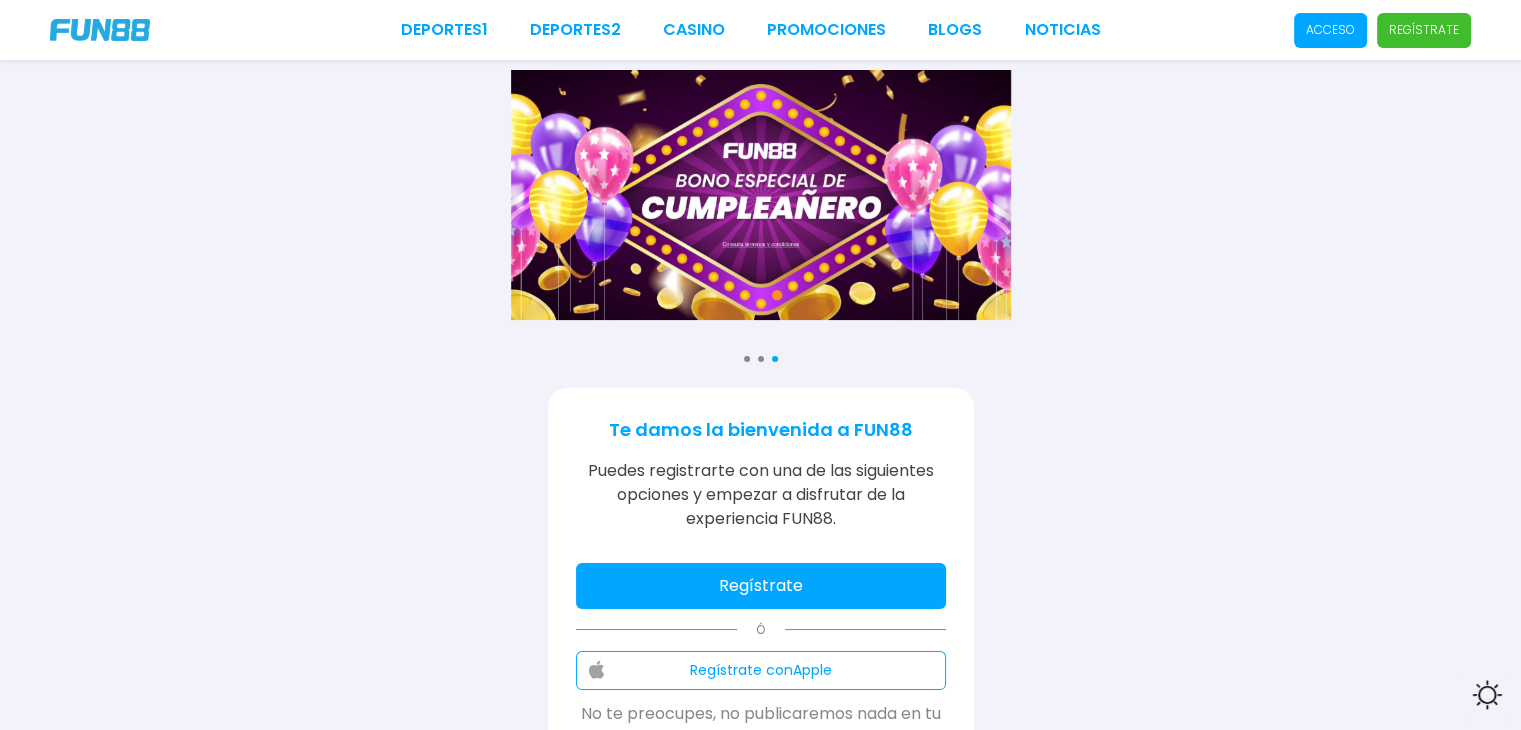 click on "Regístrate" at bounding box center (761, 586) 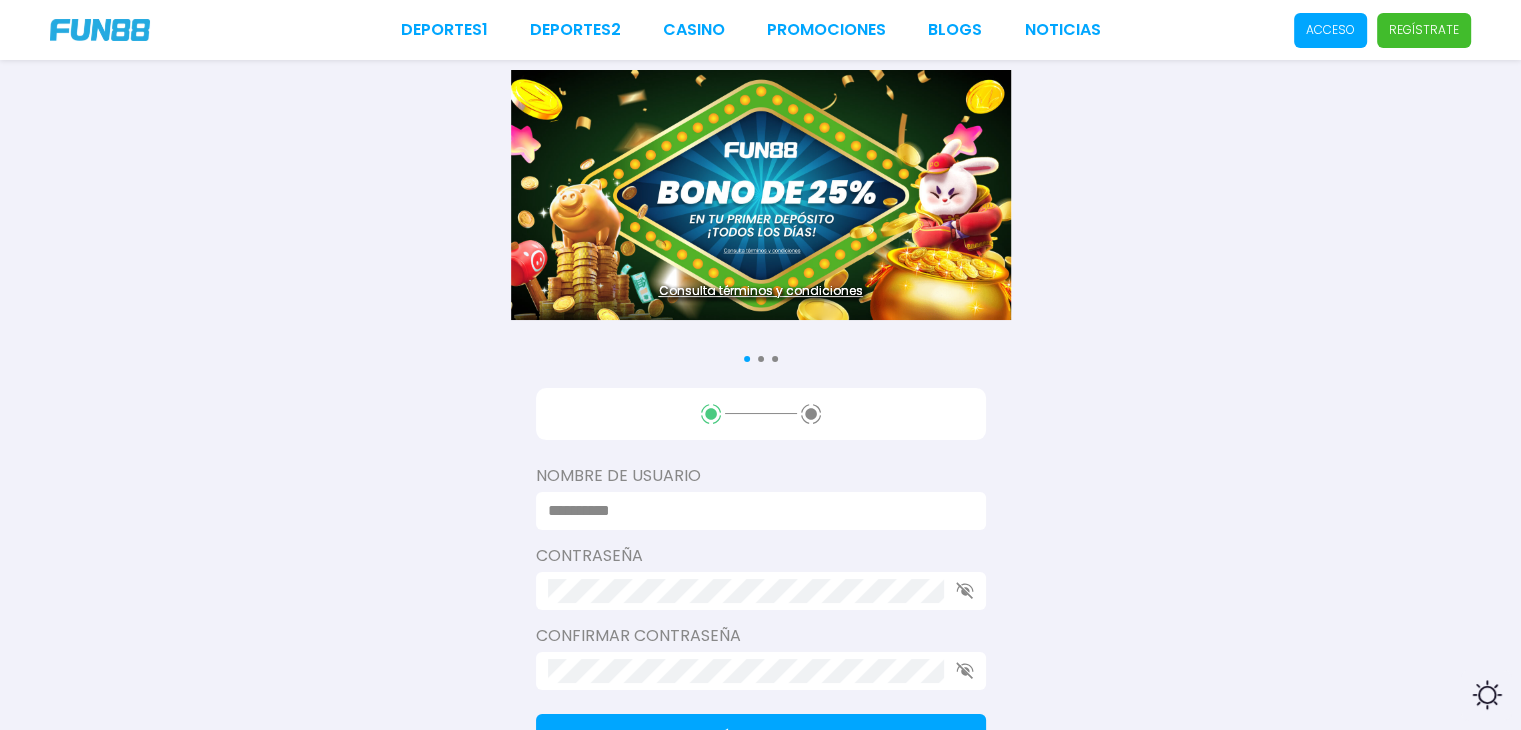 click at bounding box center (755, 511) 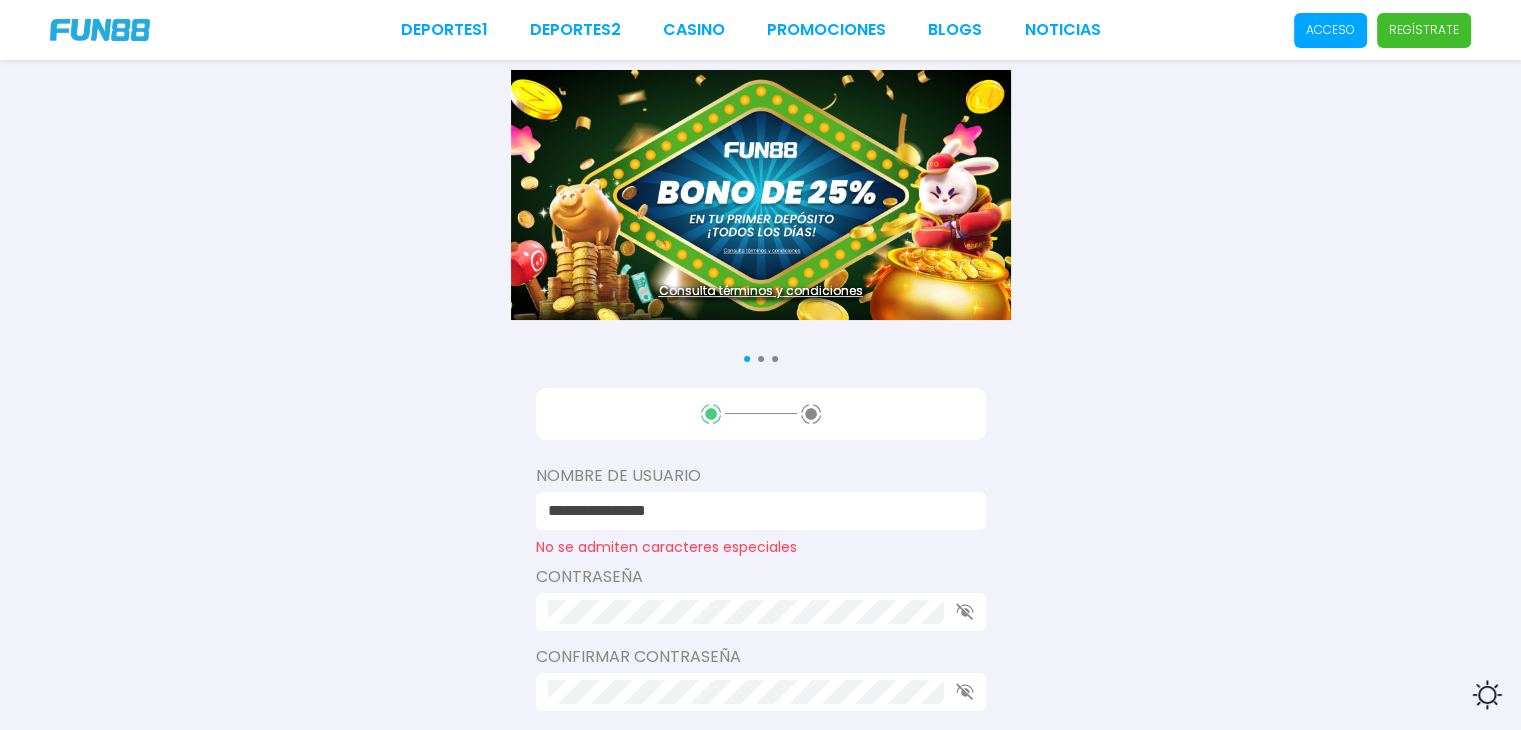 click at bounding box center (761, 612) 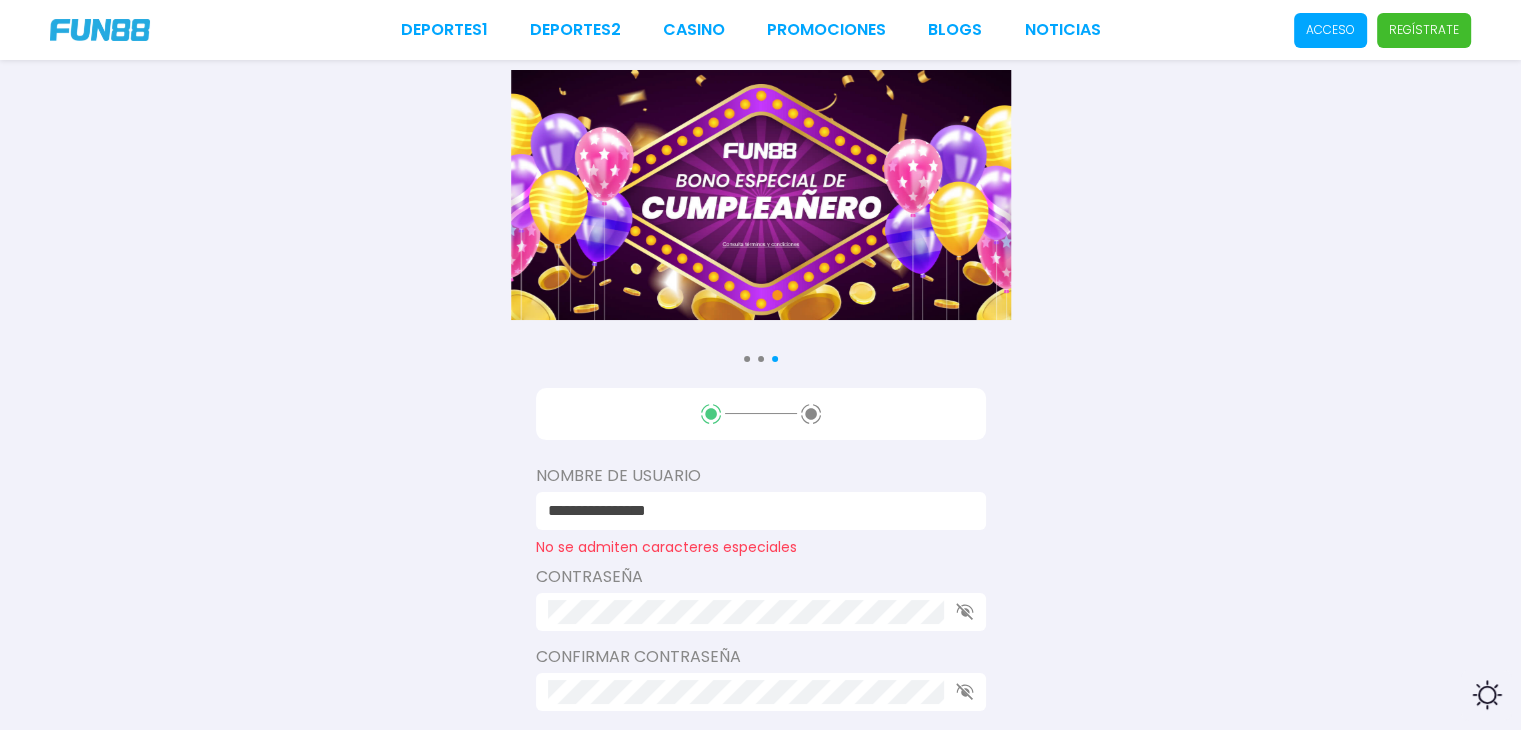 drag, startPoint x: 688, startPoint y: 514, endPoint x: 535, endPoint y: 525, distance: 153.39491 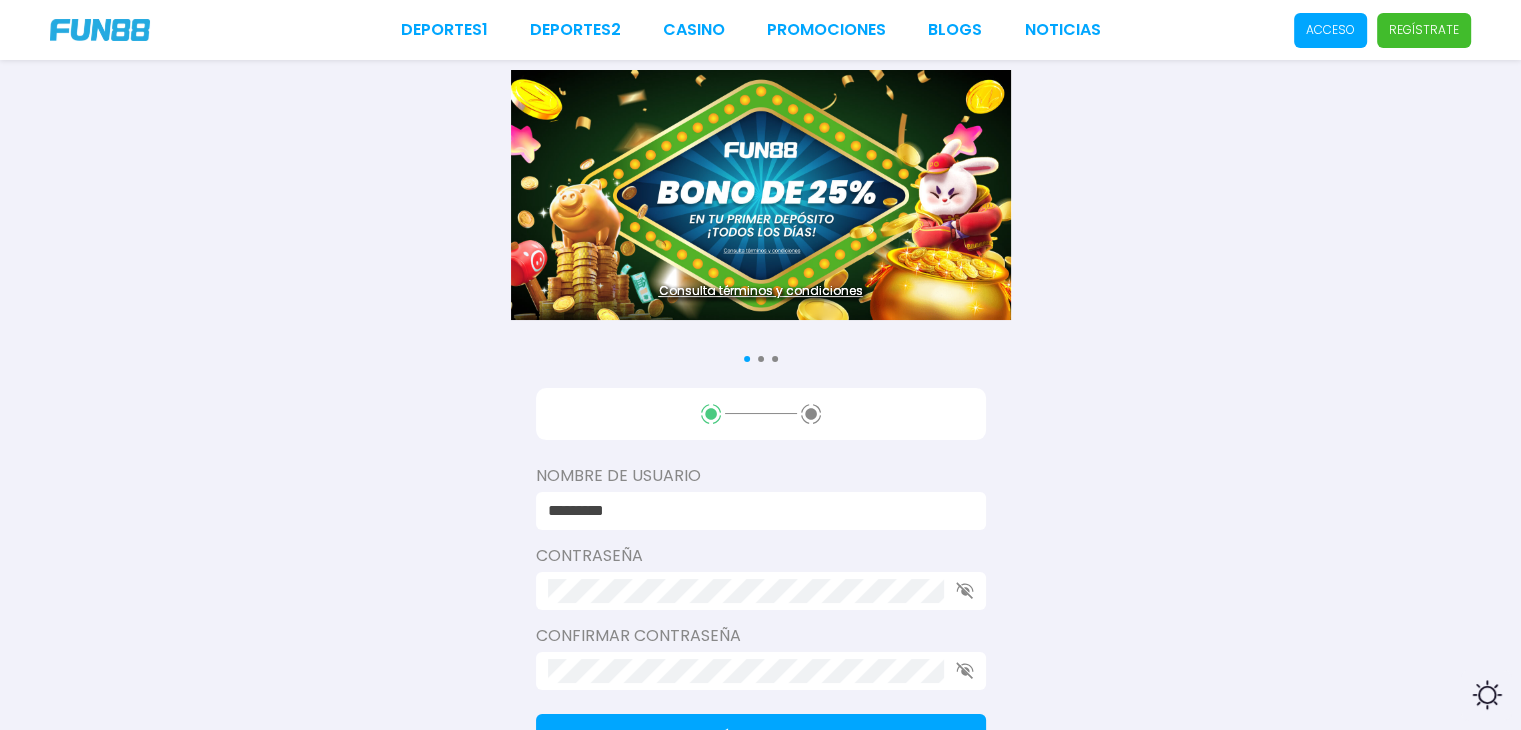 type on "*********" 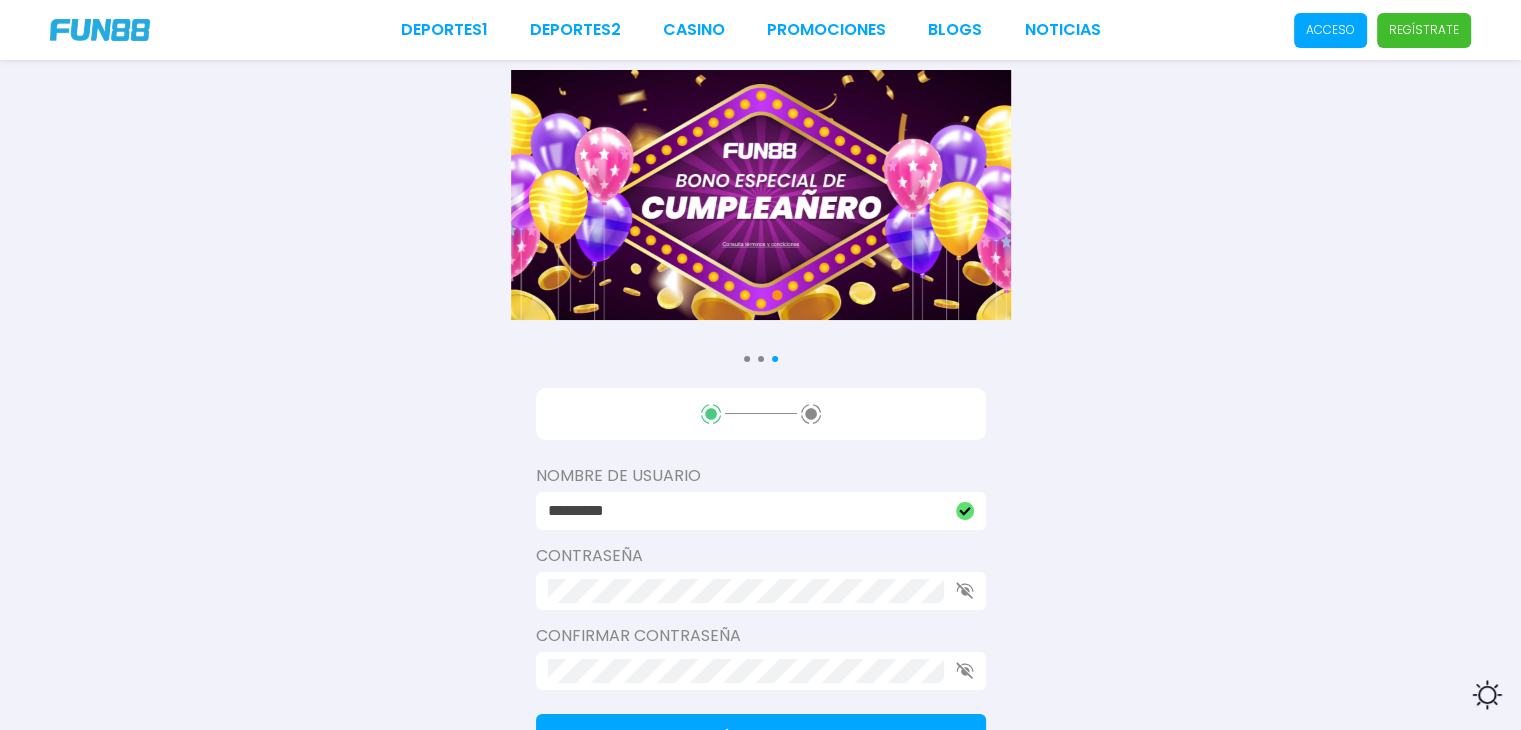 click at bounding box center (761, 591) 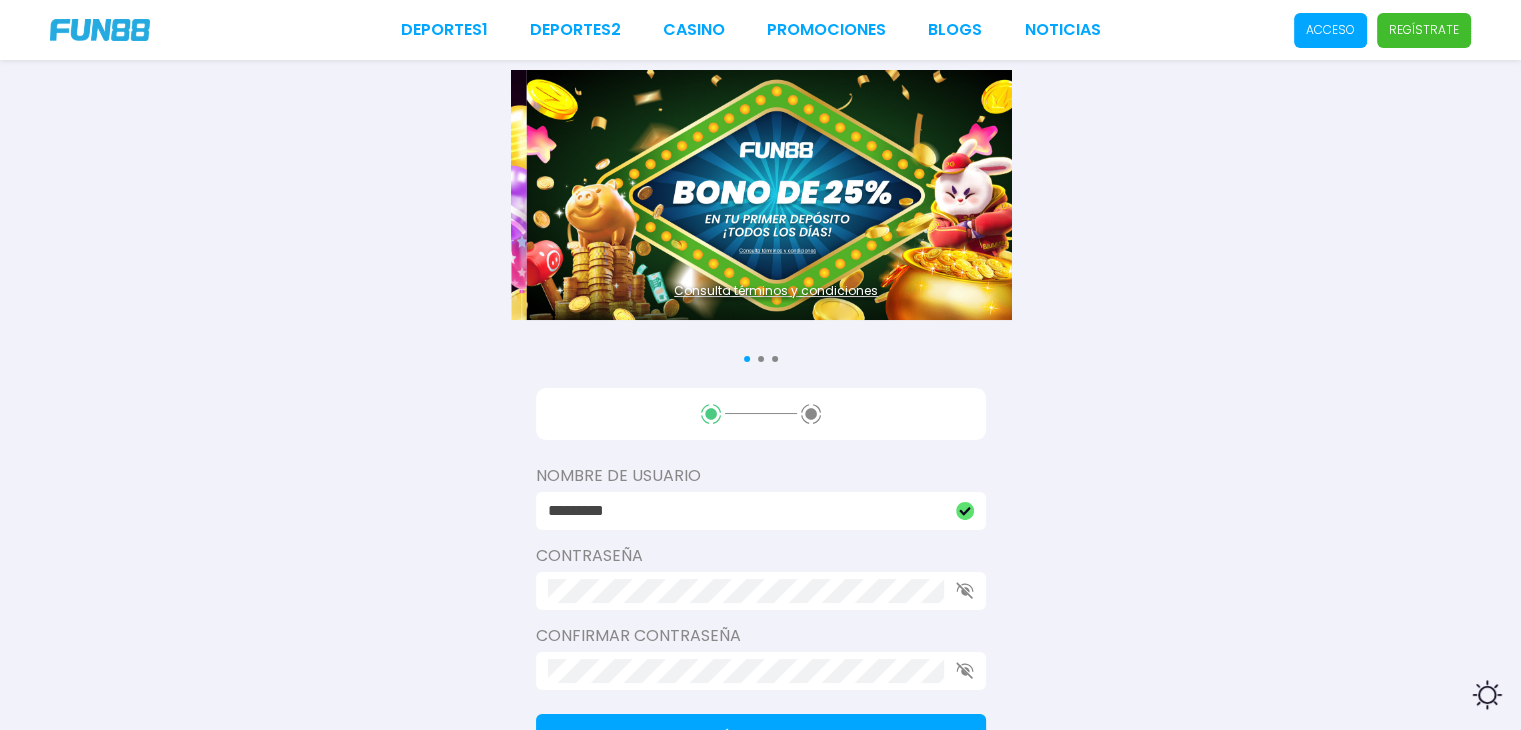click 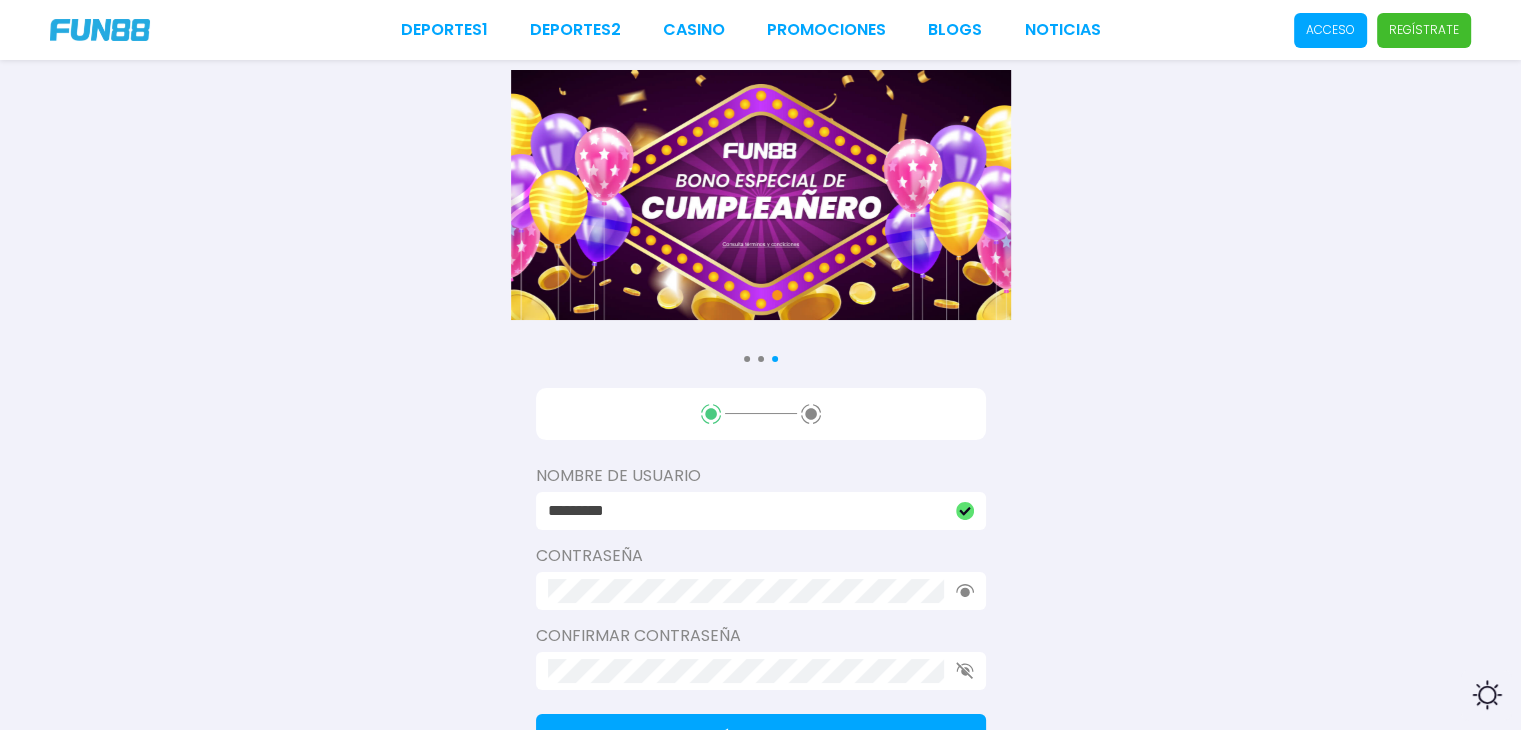 click on "Consulta términos y condiciones Consulta términos y condiciones Consulta términos y condiciones Nombre de usuario ********* Contraseña Confirmar contraseña Próximo paso [TEAM]" at bounding box center [760, 488] 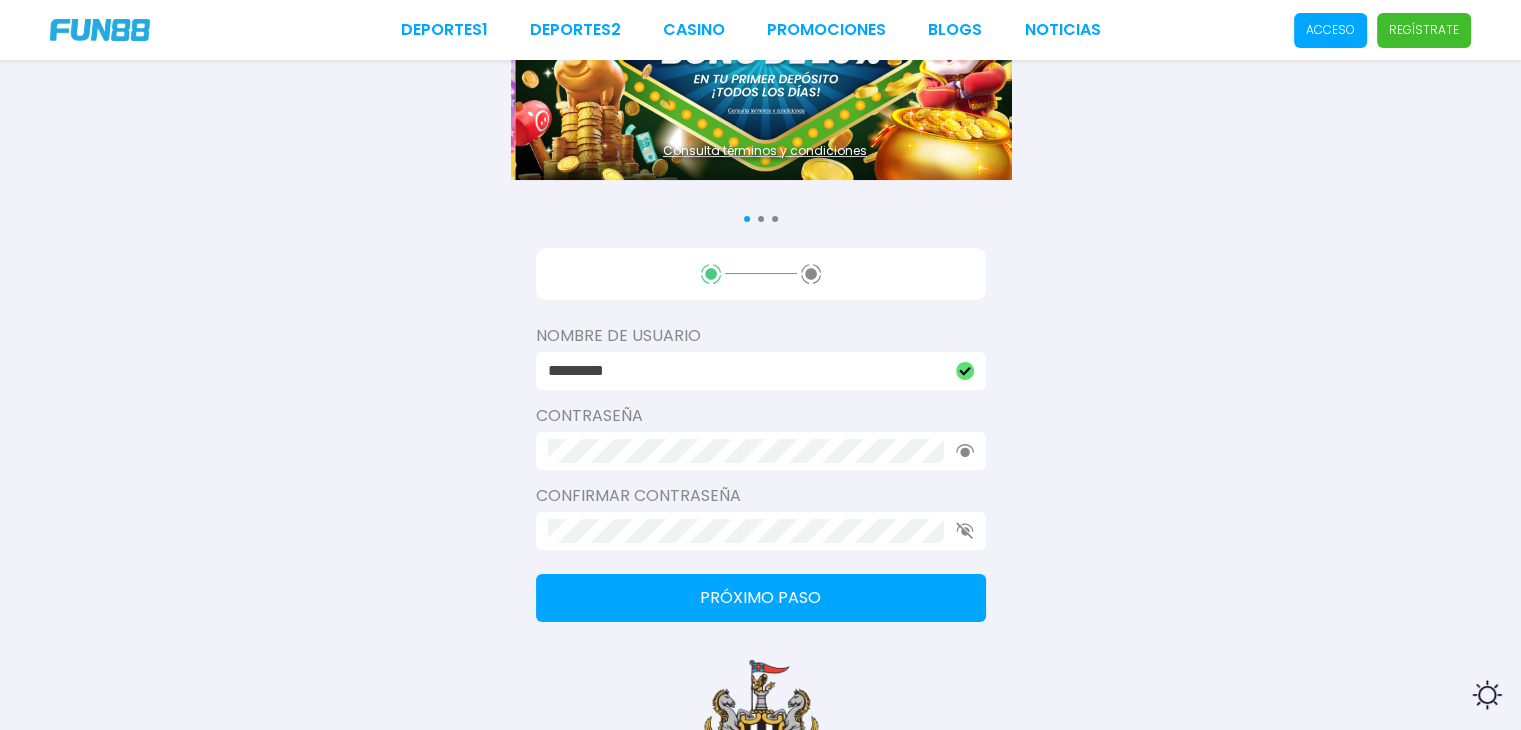 scroll, scrollTop: 160, scrollLeft: 0, axis: vertical 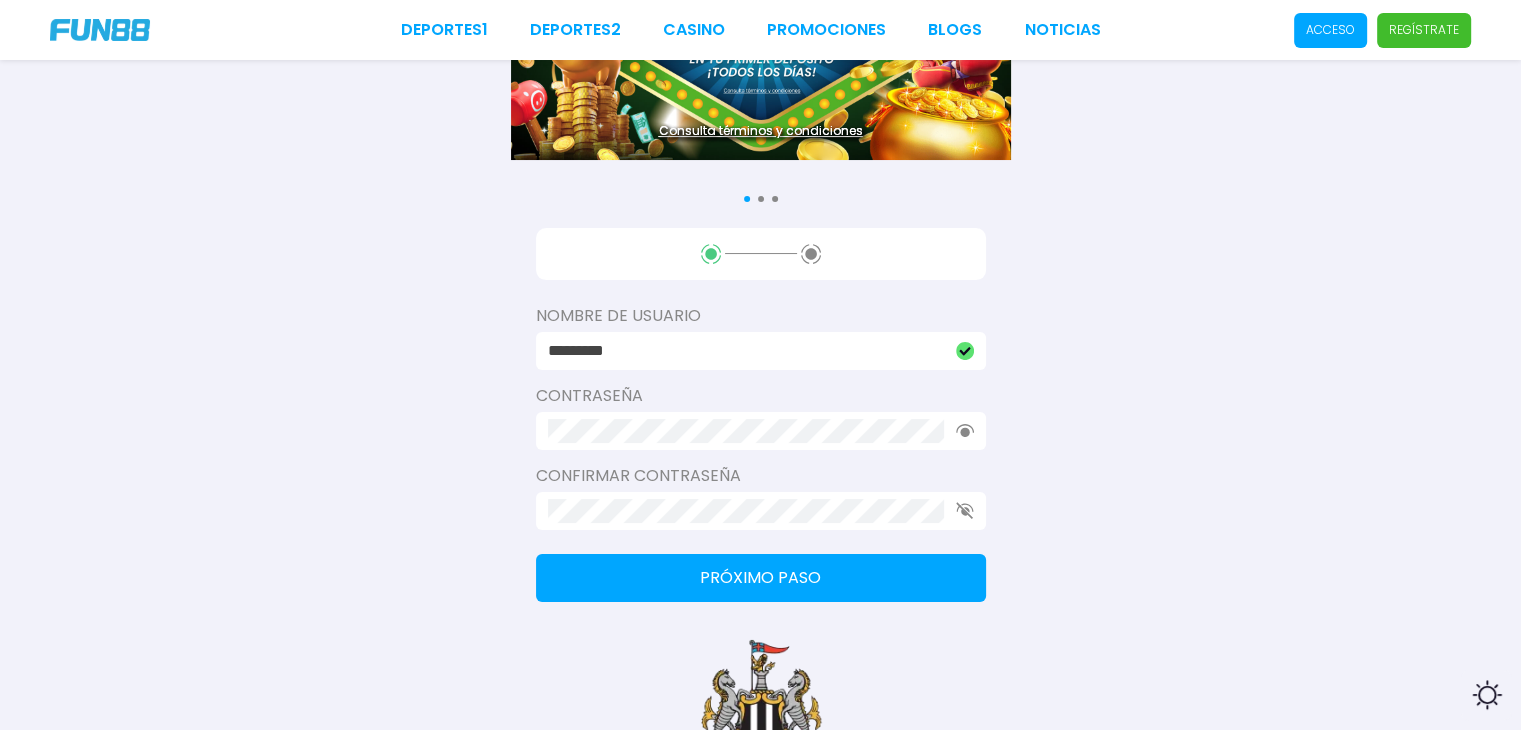 click on "Próximo paso" at bounding box center [761, 578] 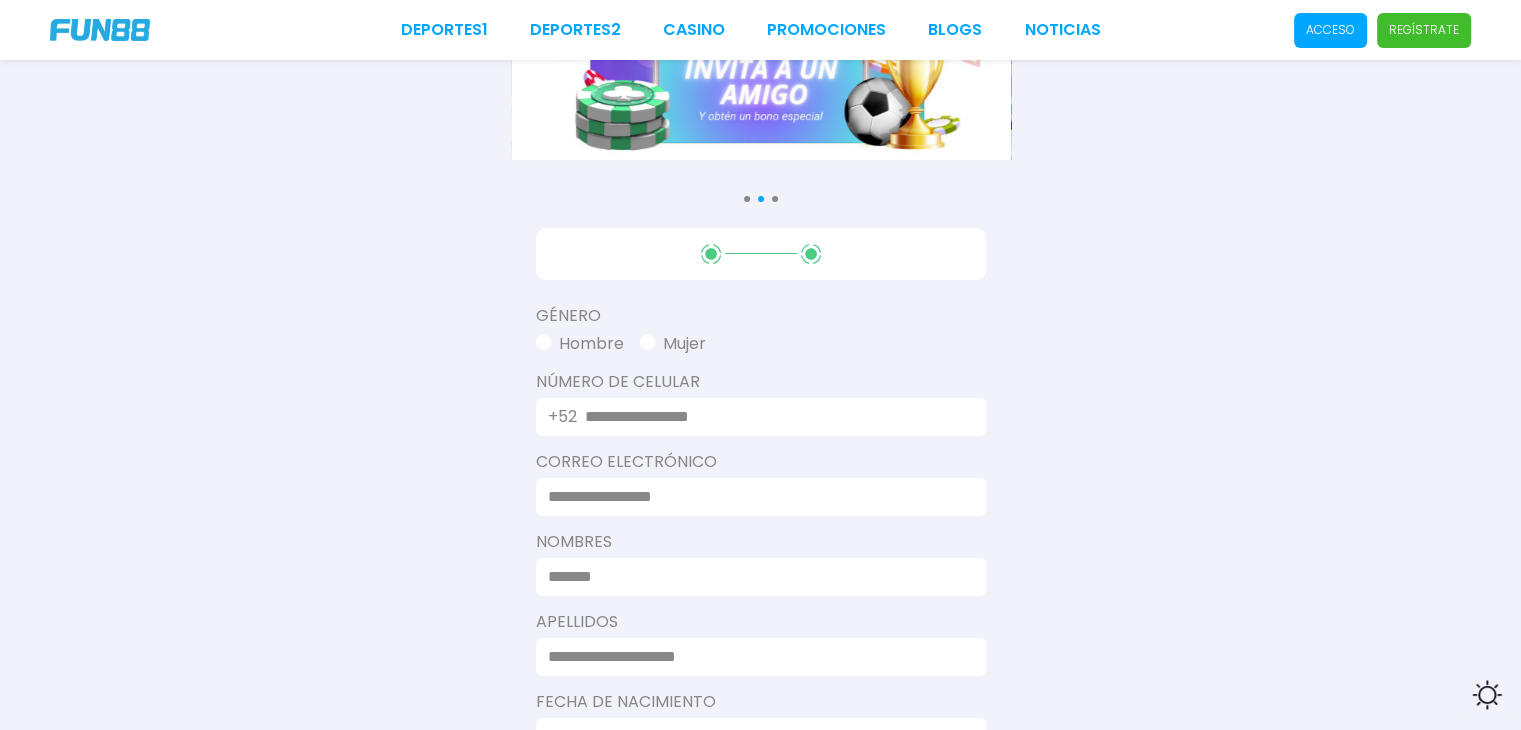 click on "Mujer" at bounding box center (673, 344) 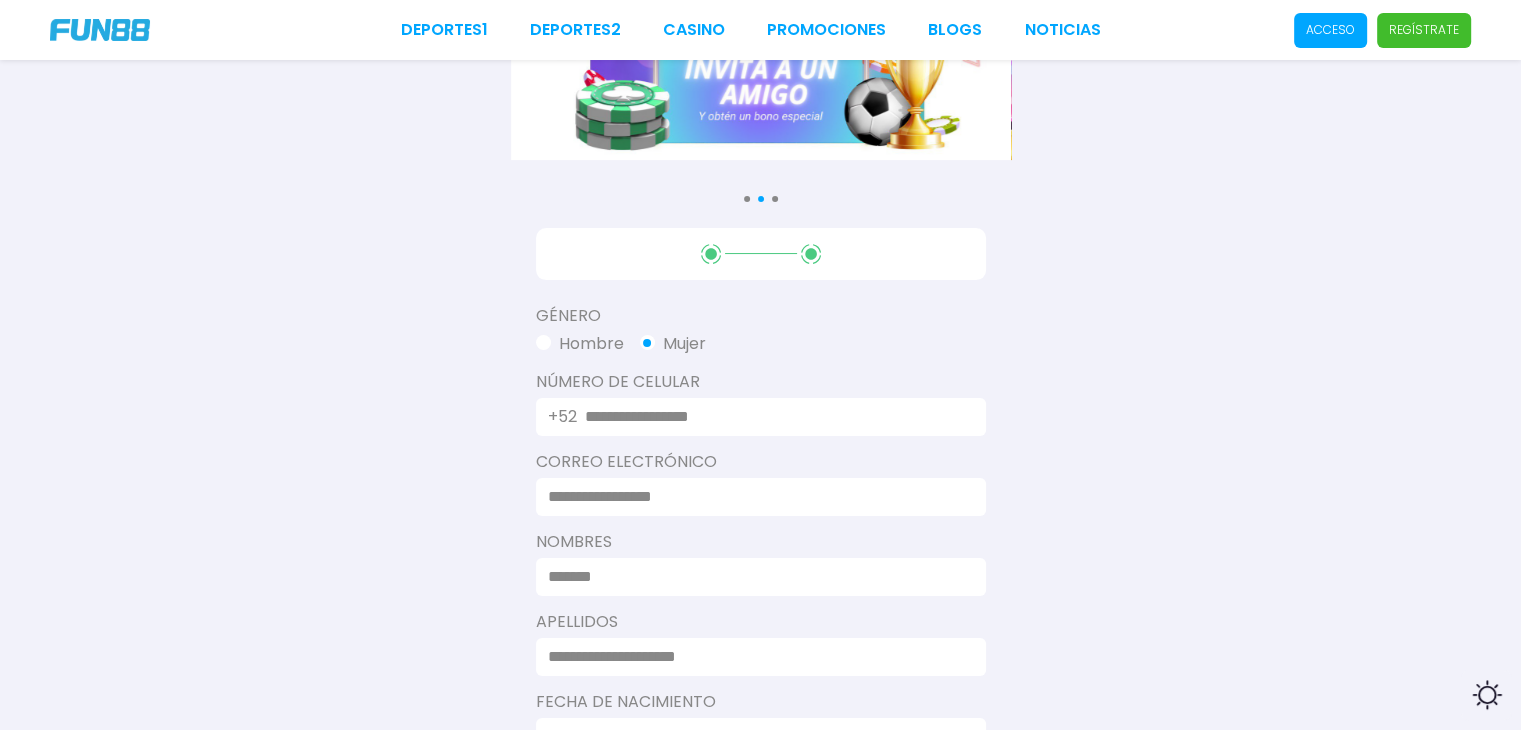 click at bounding box center (773, 417) 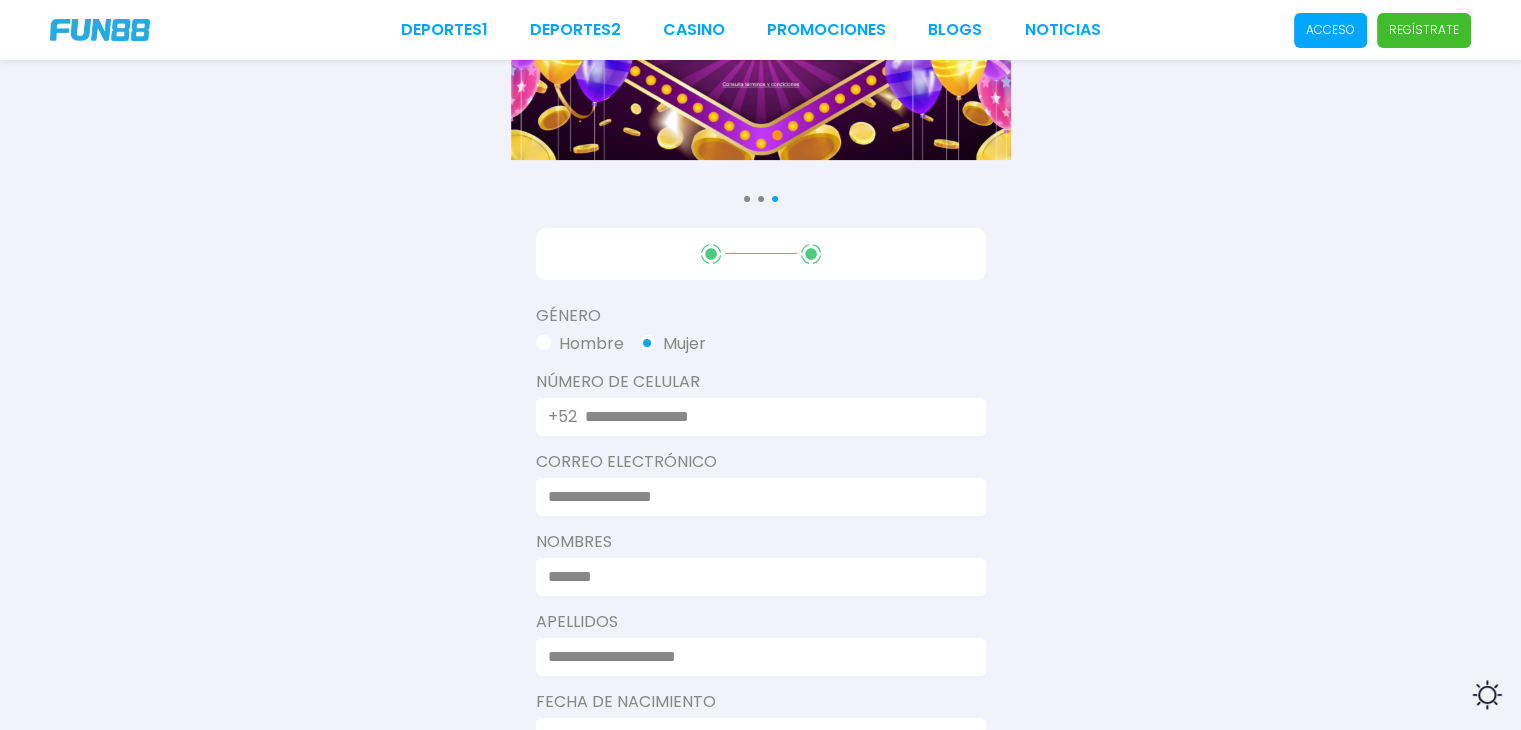 type on "**********" 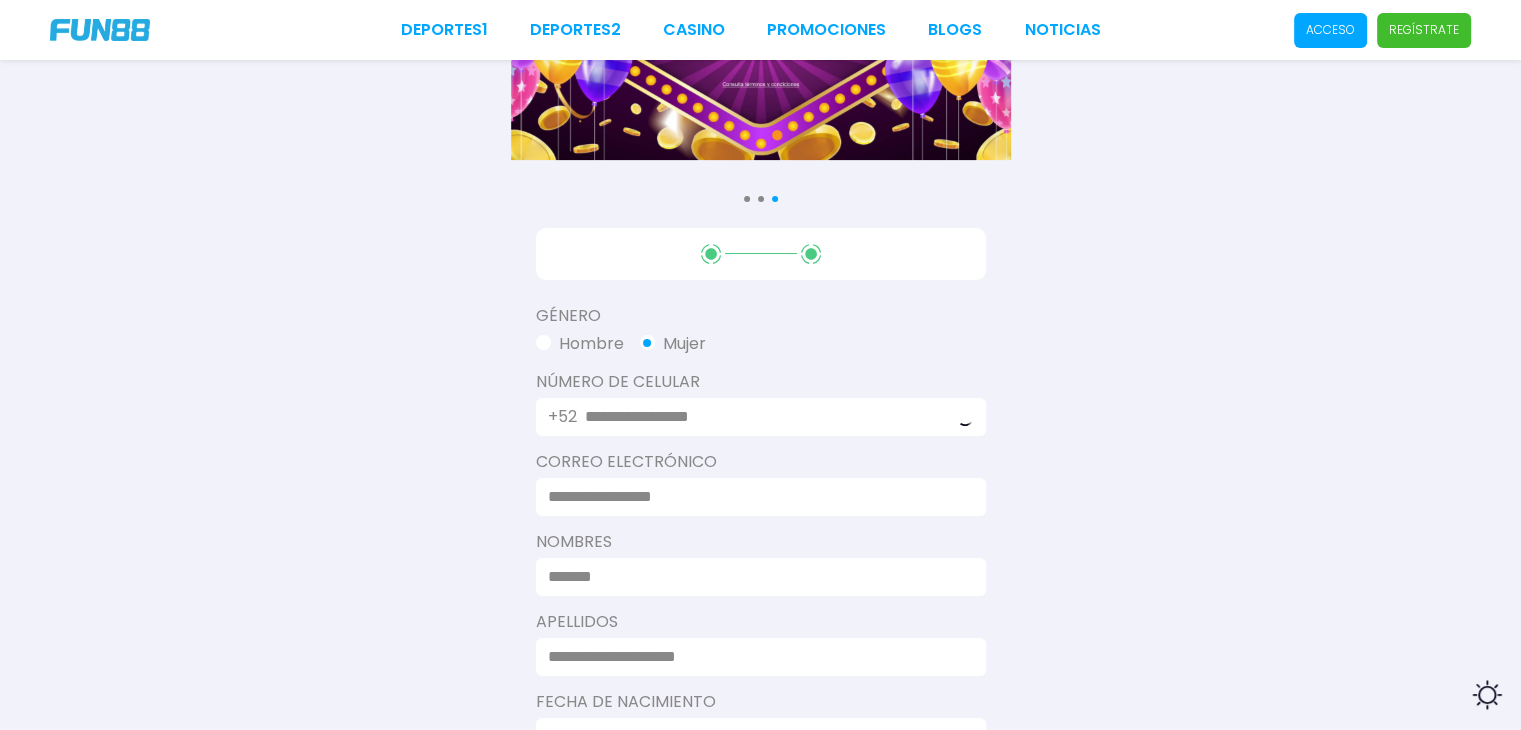 click at bounding box center [755, 497] 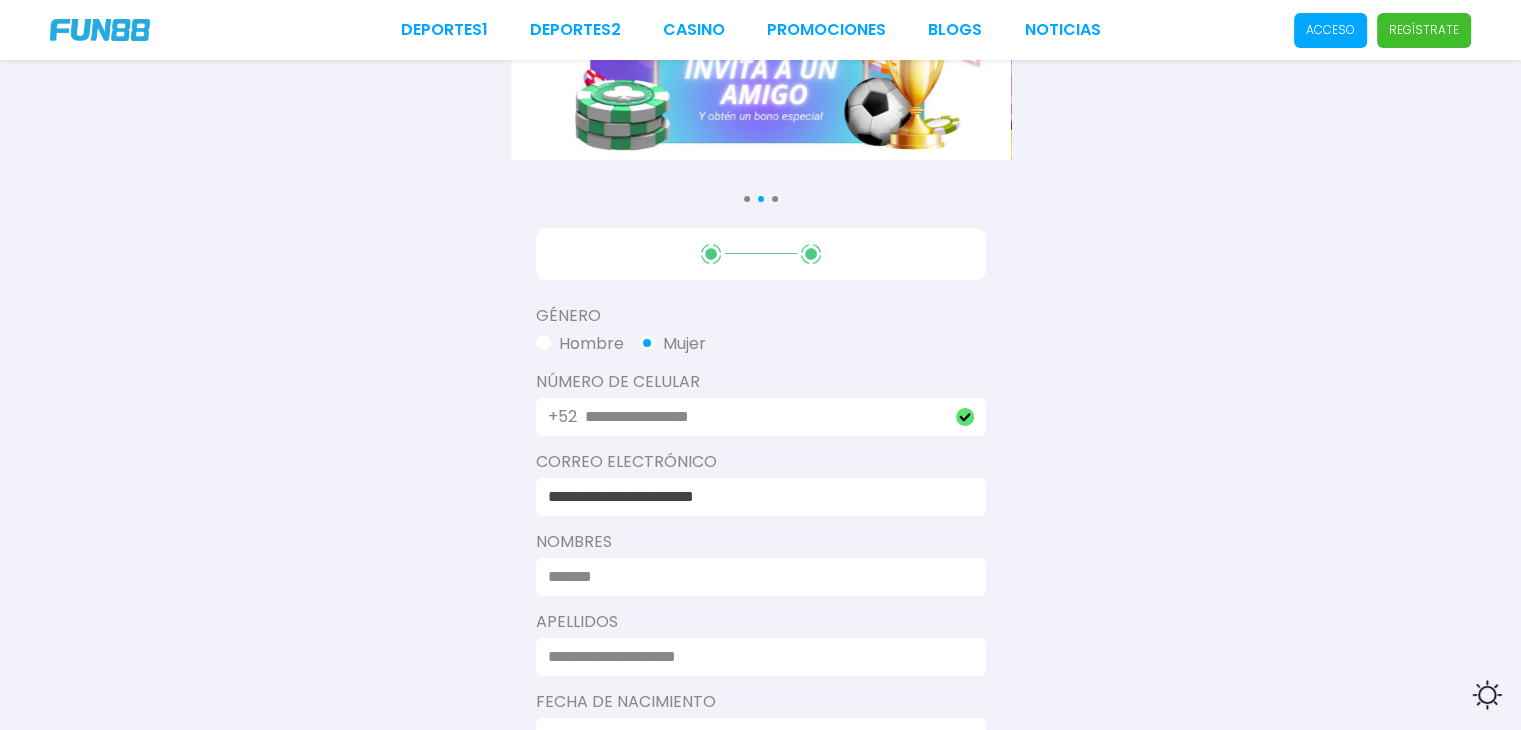 type on "**********" 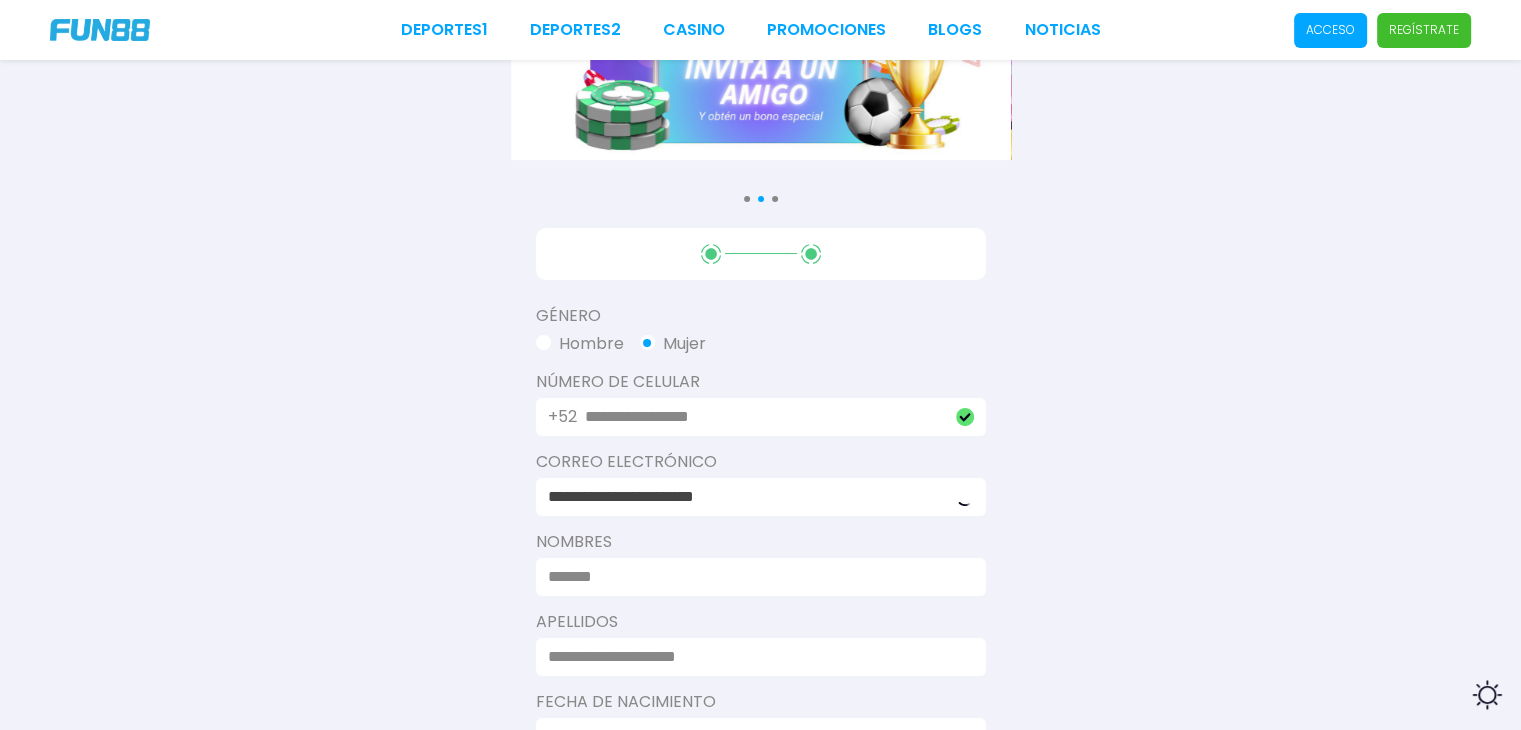click at bounding box center (755, 577) 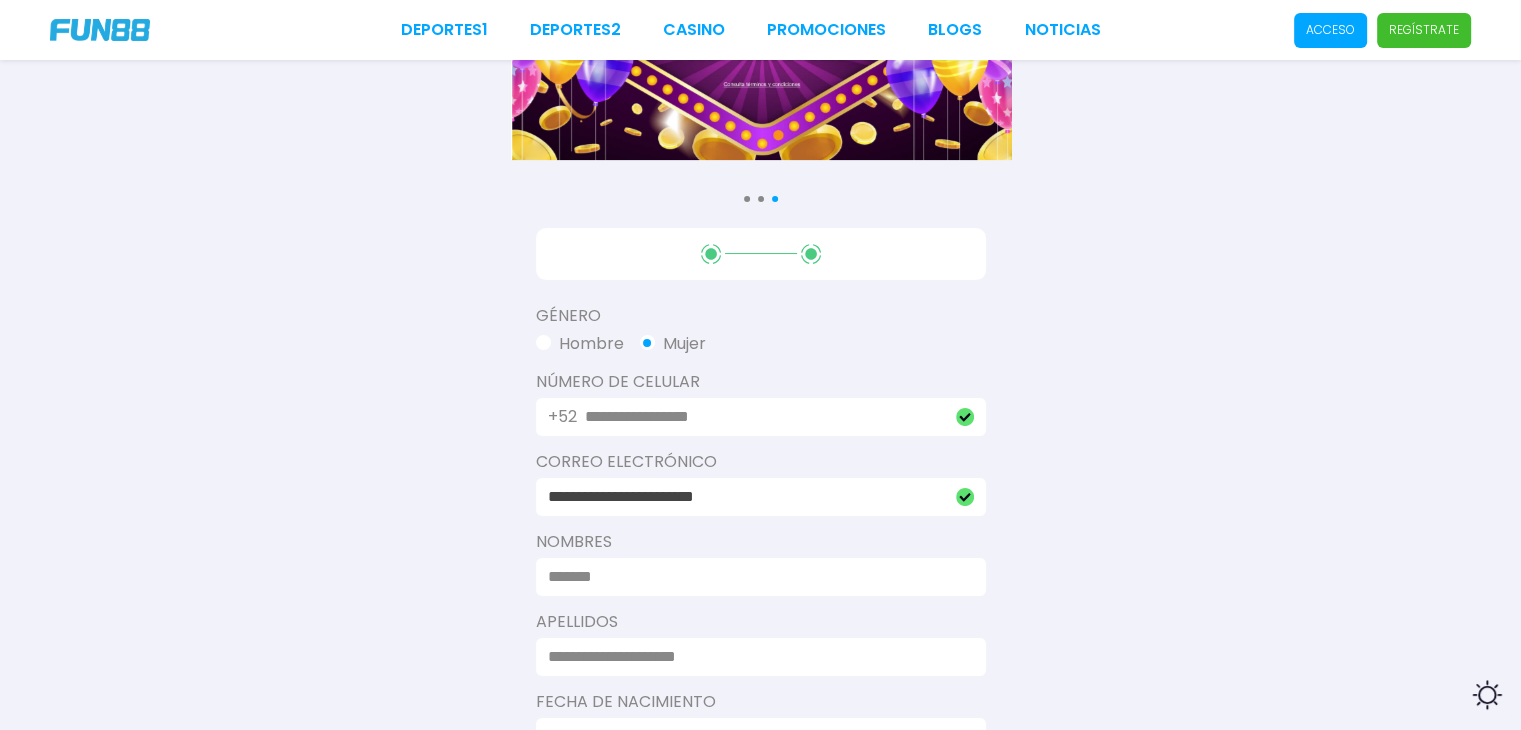 type on "**********" 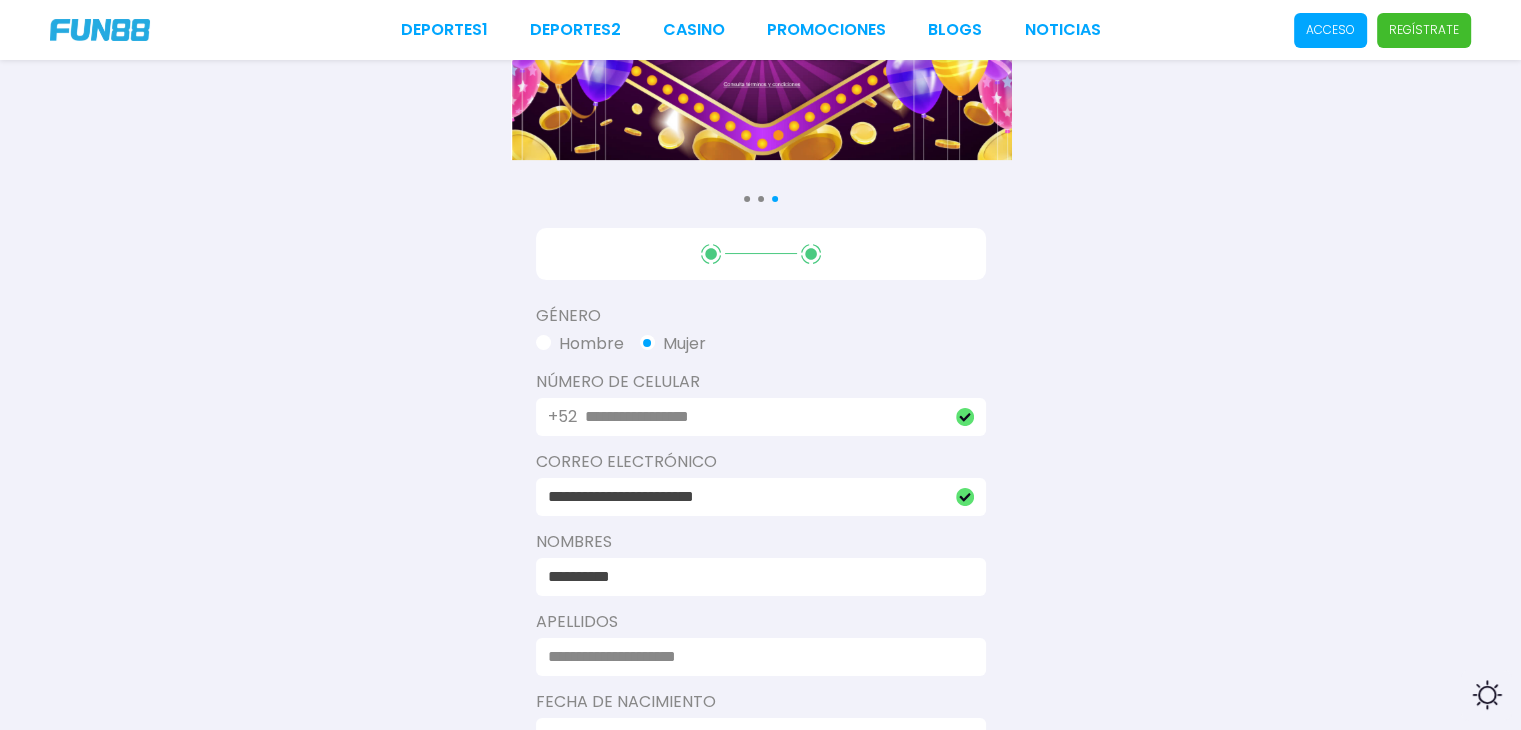 type on "**********" 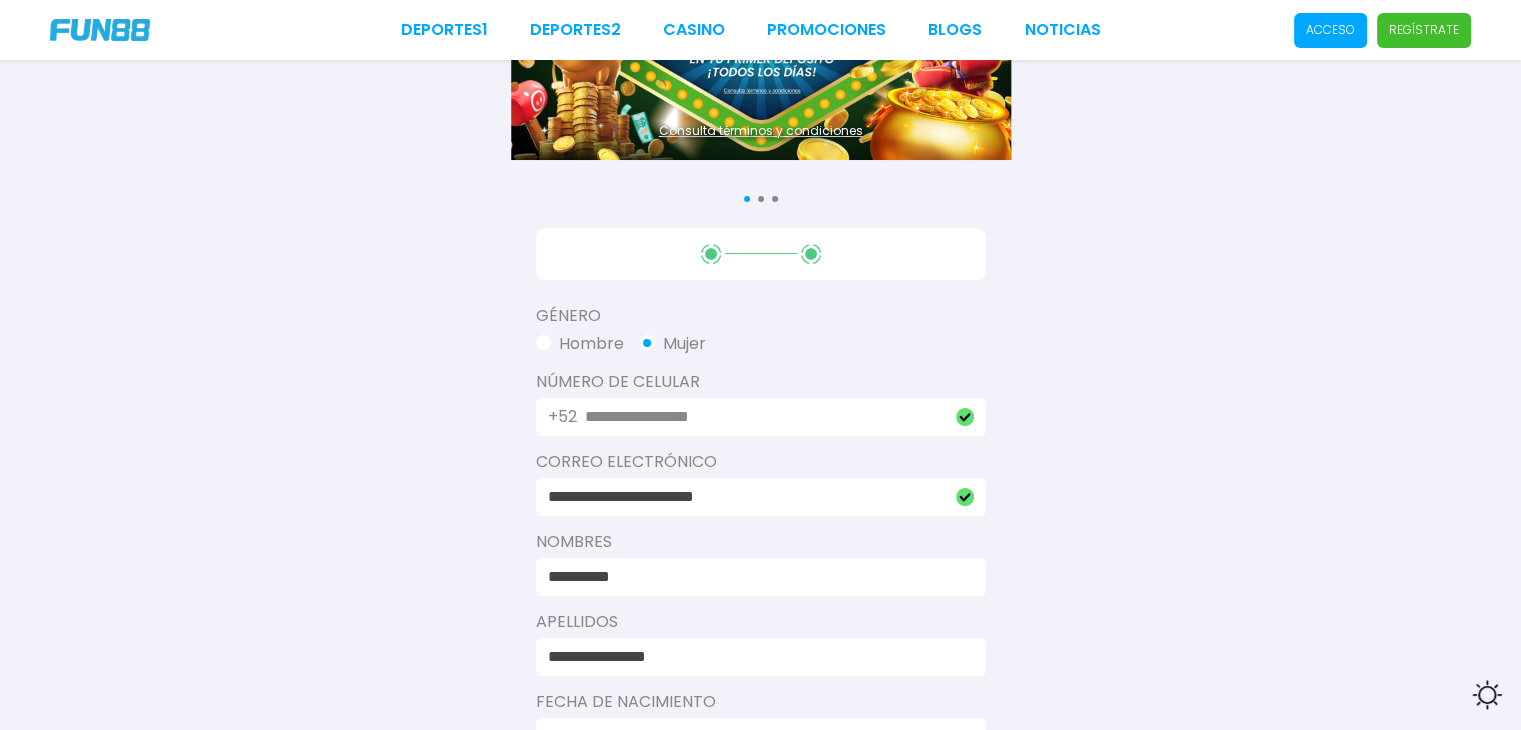 click on "Consulta términos y condiciones Consulta términos y condiciones Consulta términos y condiciones Género Hombre Mujer Número De Celular [PHONE] Correo electrónico [EMAIL] Nombres [NAME] Apellidos [NAME] Fecha de Nacimiento Código de Referido (Opcional) Código promocional especial (Opcional) Certifico que tengo al menos 18 años y que estoy de acuerdo con la Términos y condiciones Finalizar registro Newcastle United FC" at bounding box center [760, 552] 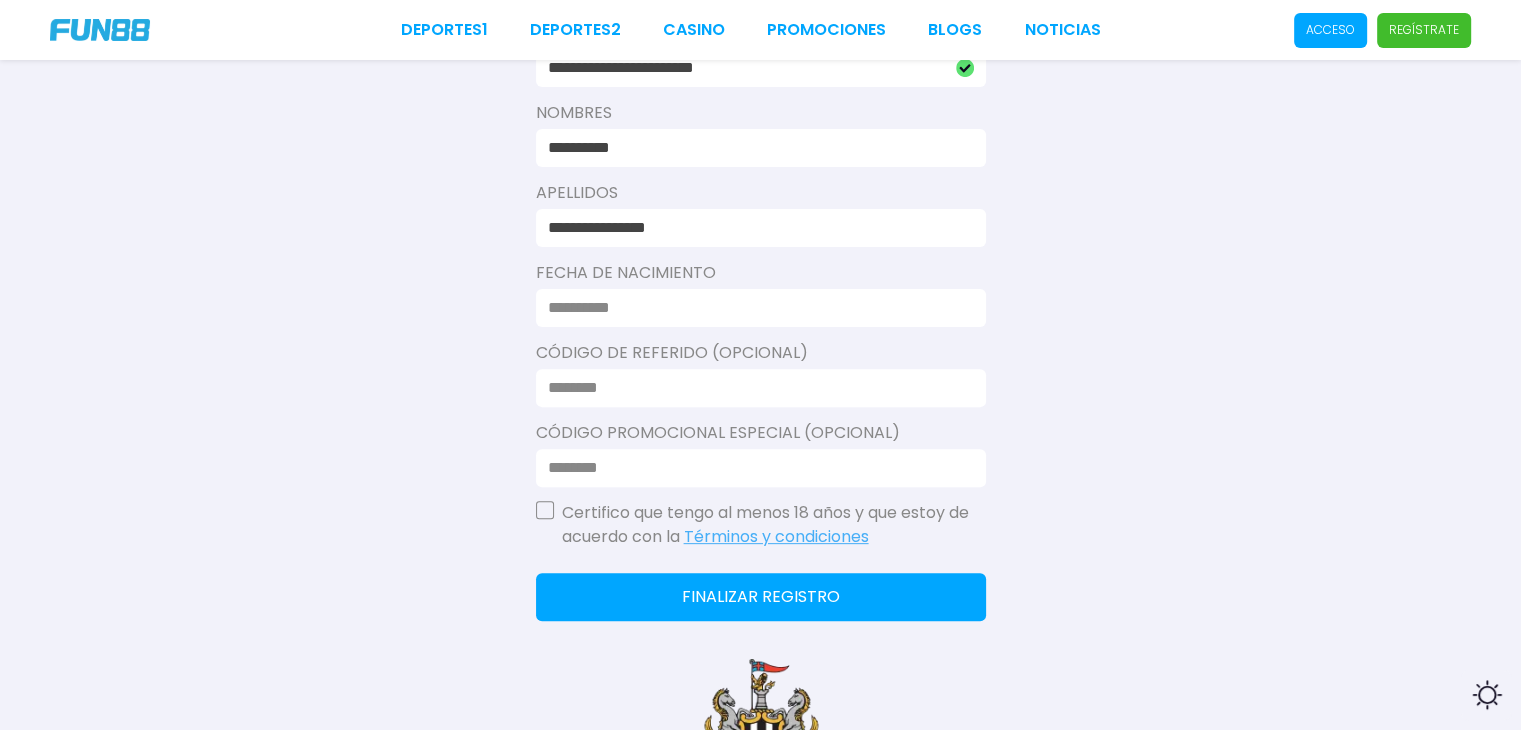 scroll, scrollTop: 600, scrollLeft: 0, axis: vertical 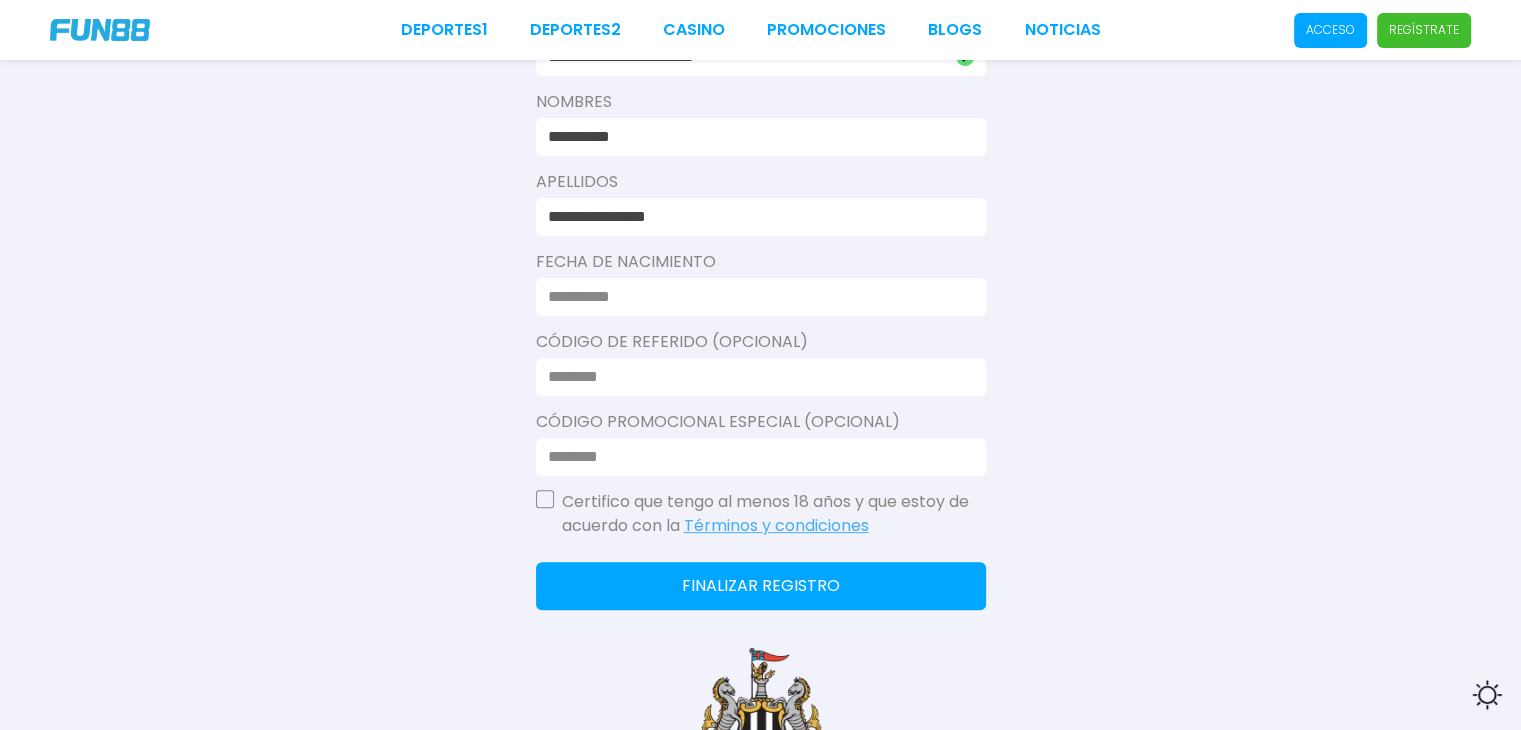 click at bounding box center [755, 297] 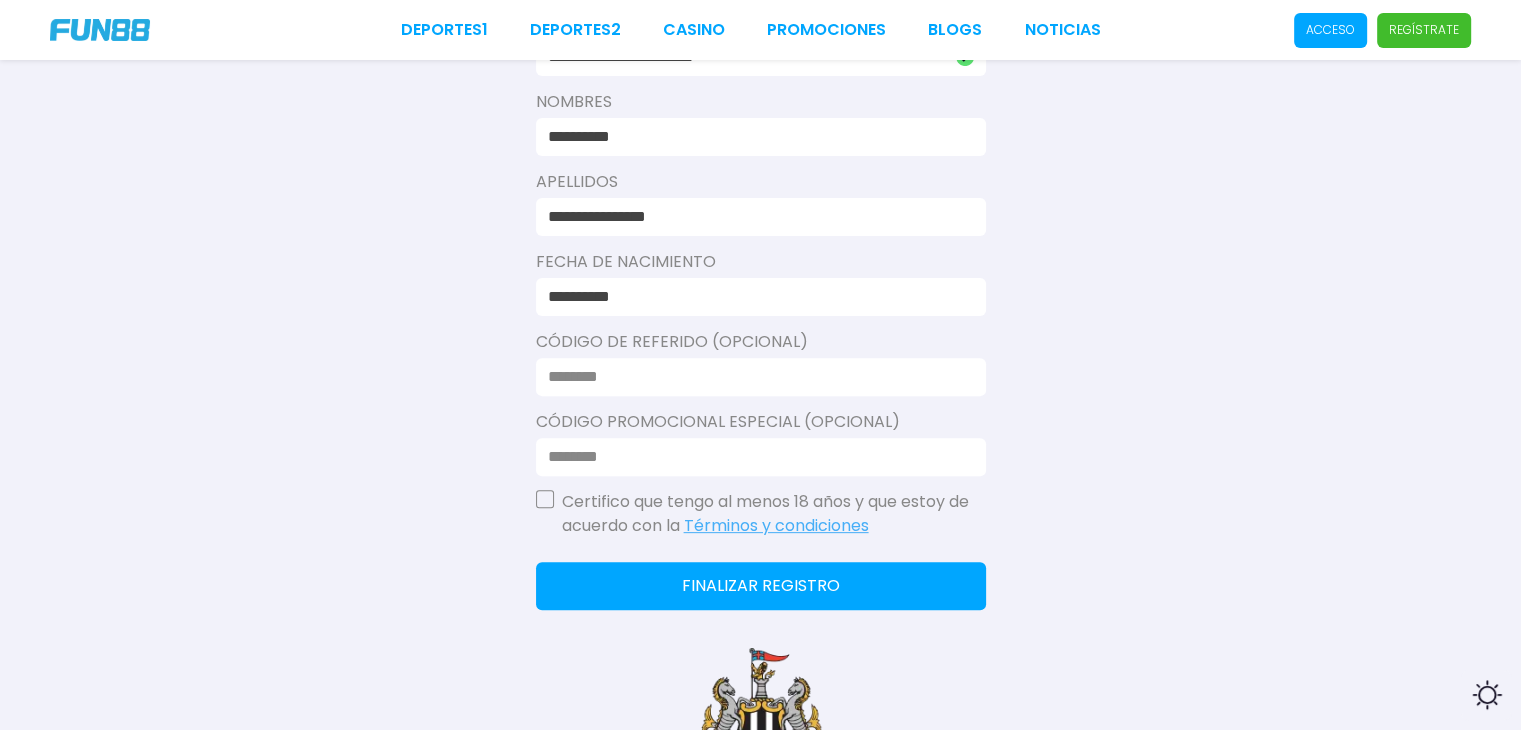 type on "**********" 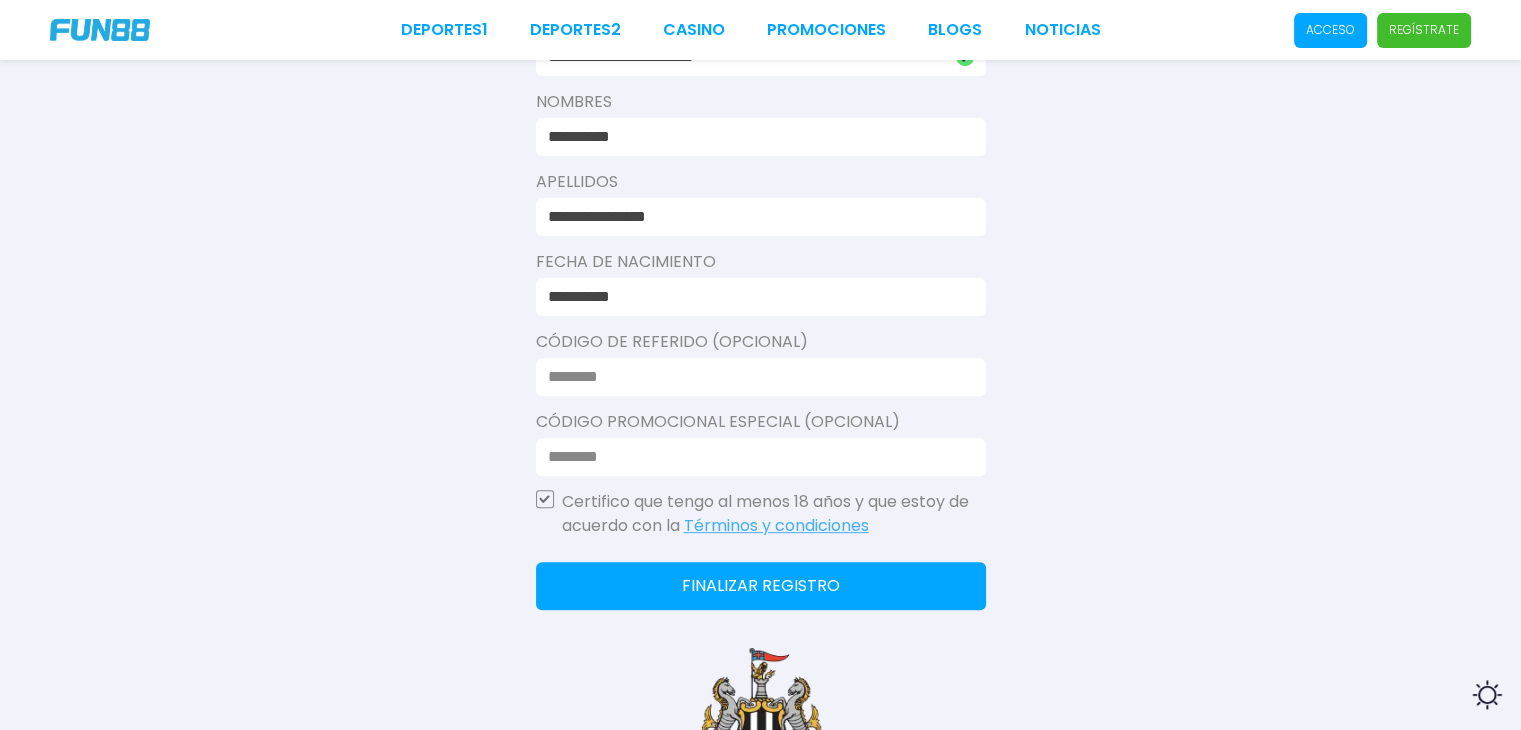 click on "Finalizar registro" 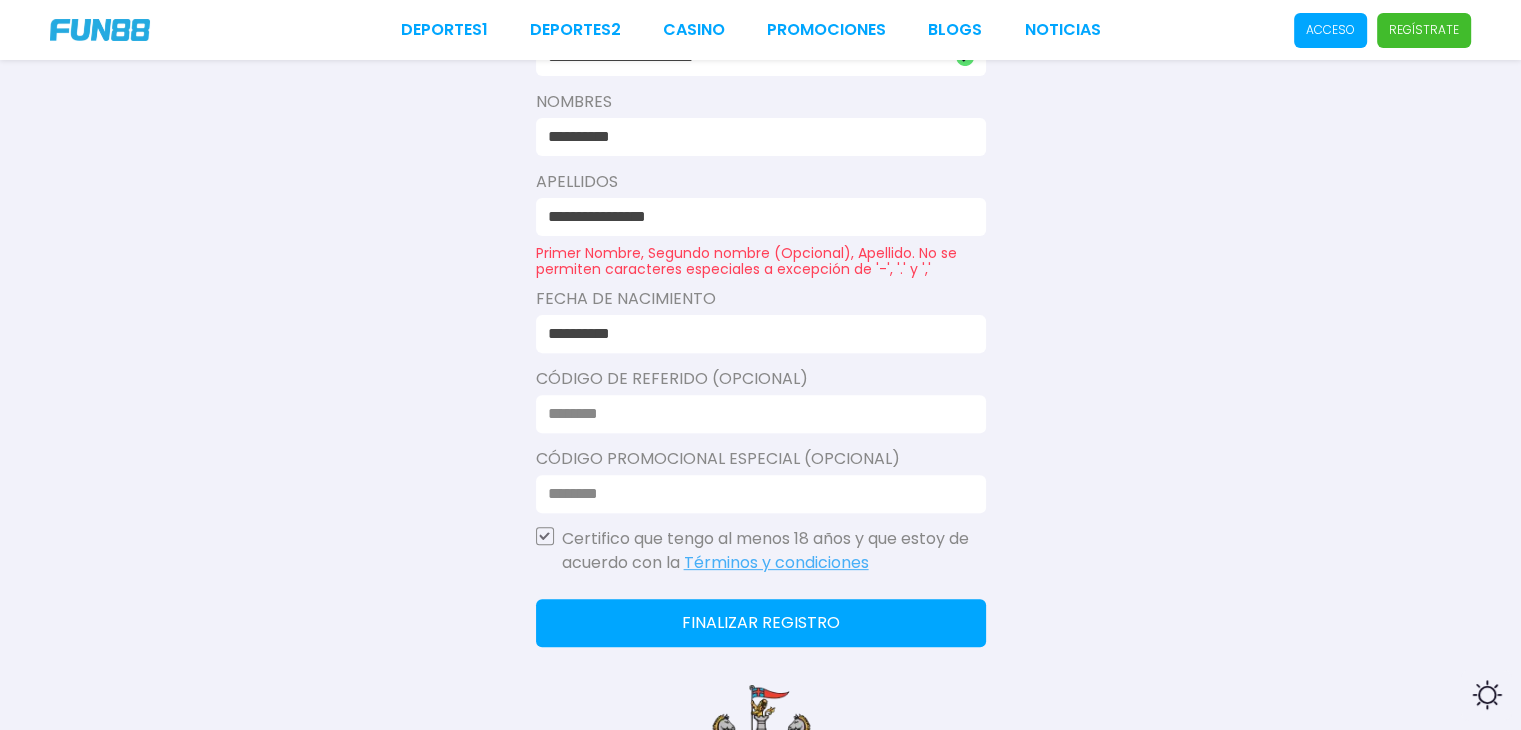 drag, startPoint x: 707, startPoint y: 220, endPoint x: 624, endPoint y: 225, distance: 83.15047 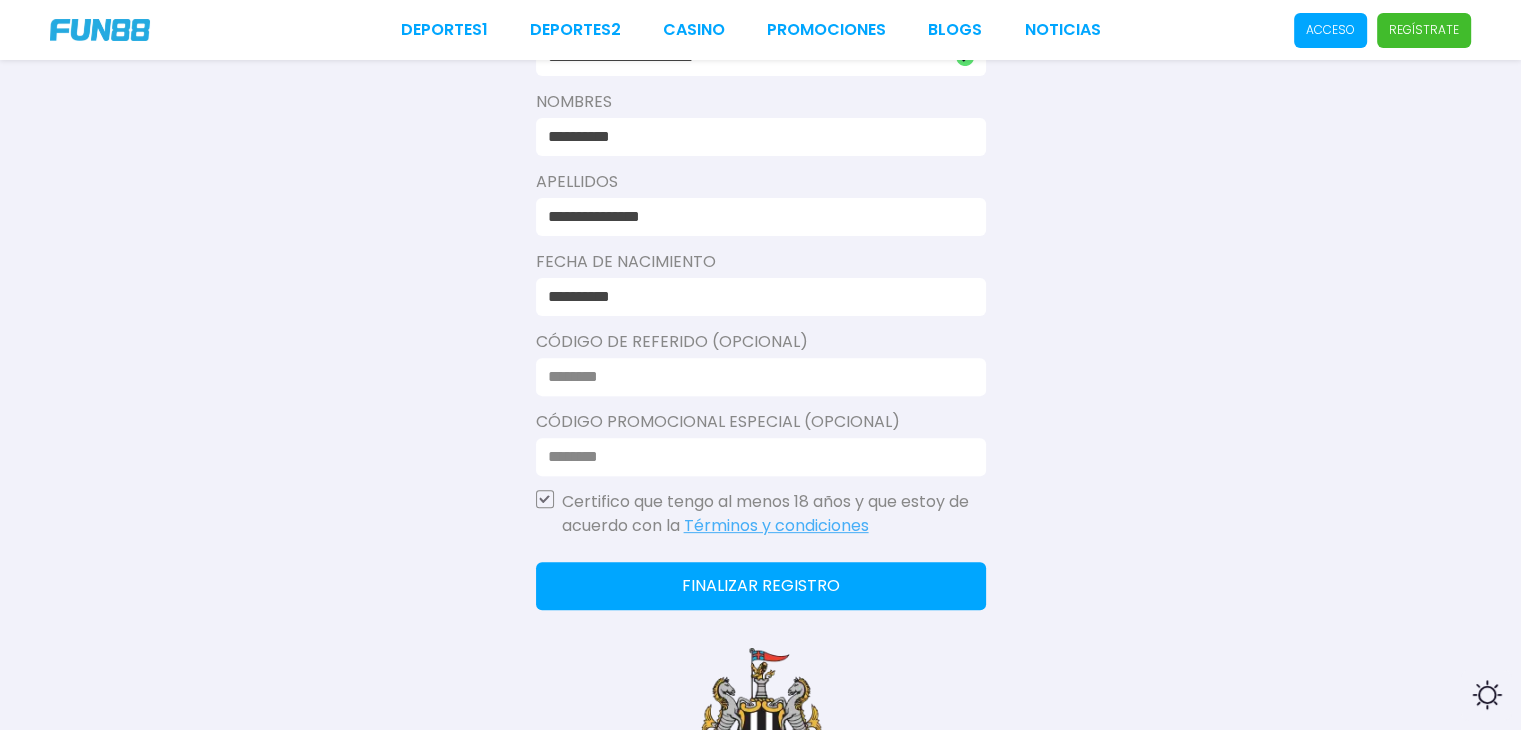 type on "**********" 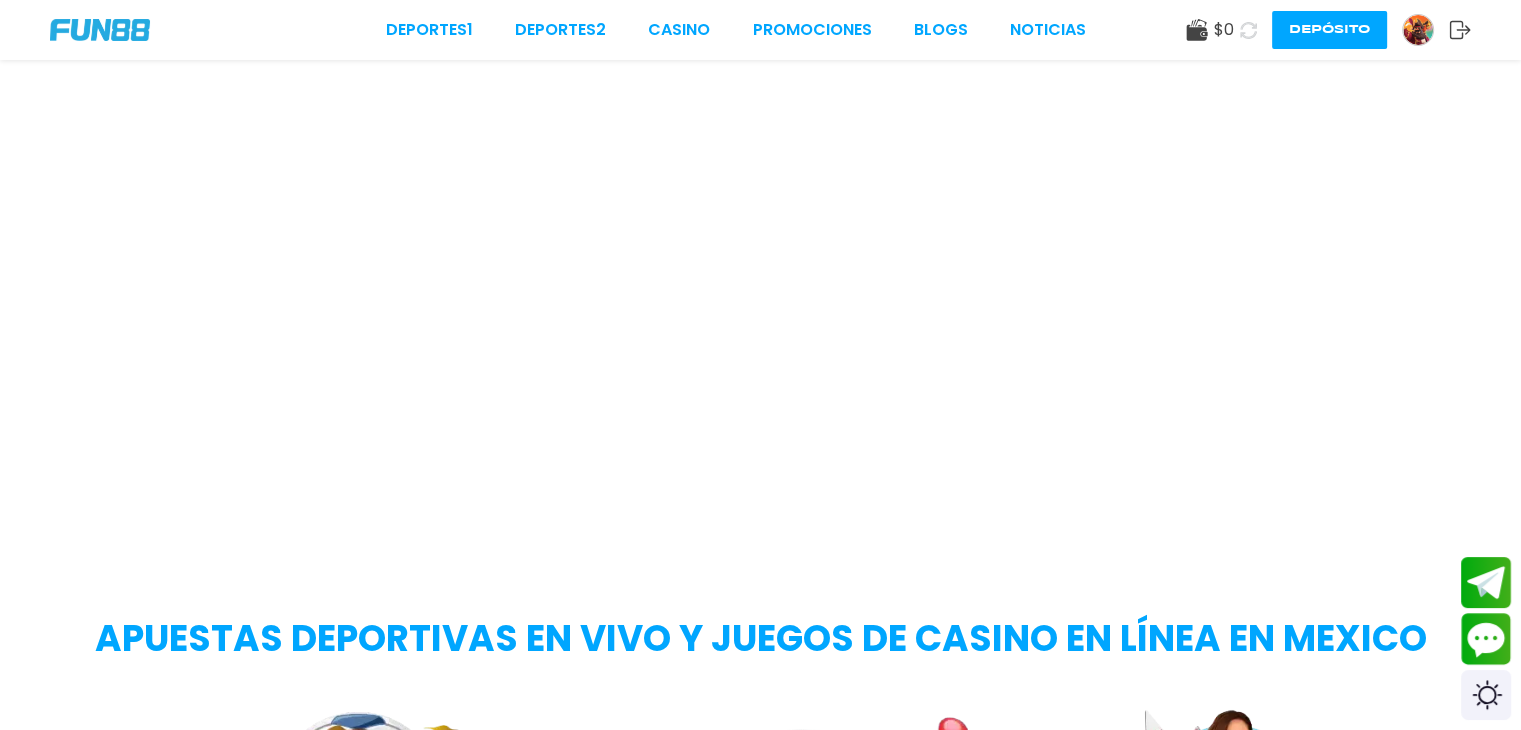 scroll, scrollTop: 0, scrollLeft: 0, axis: both 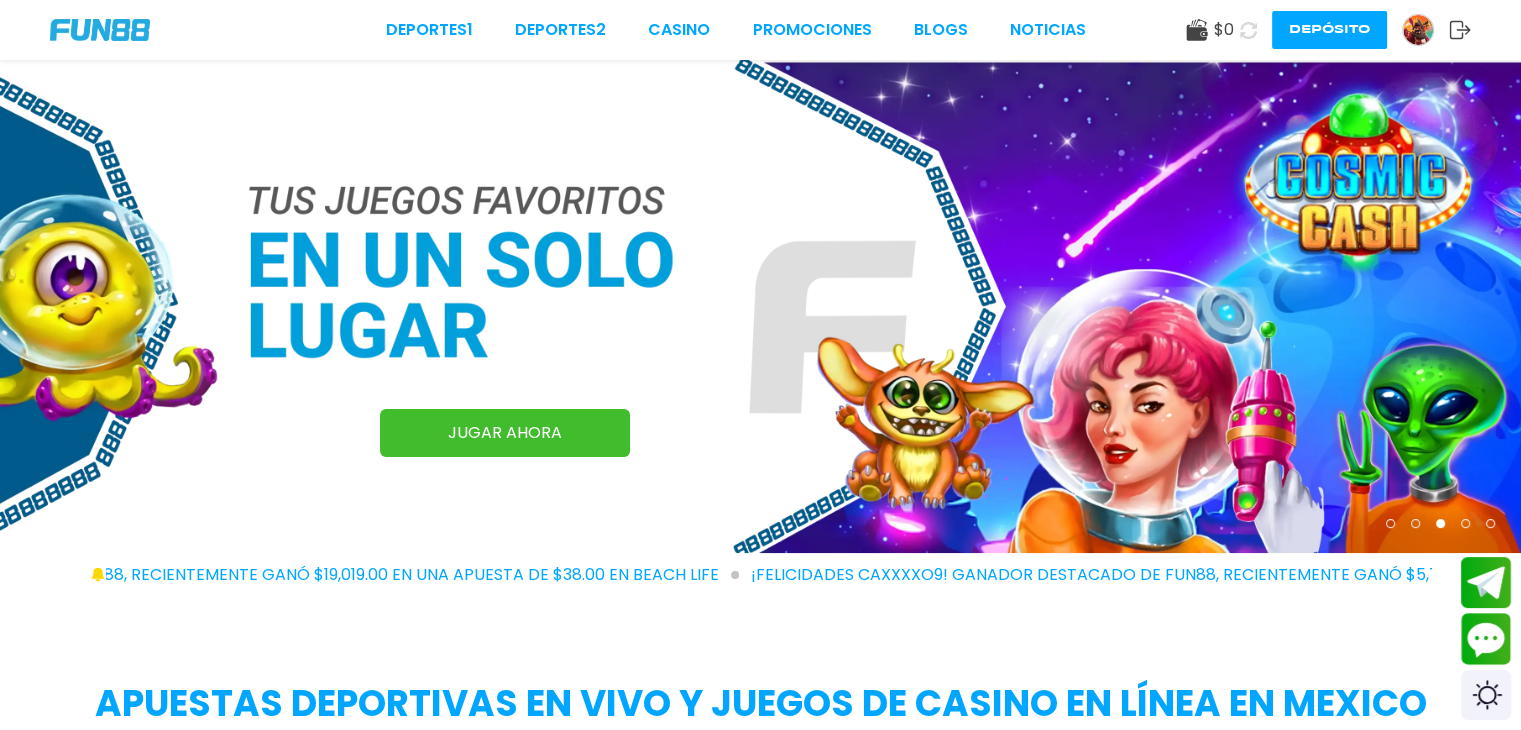 click 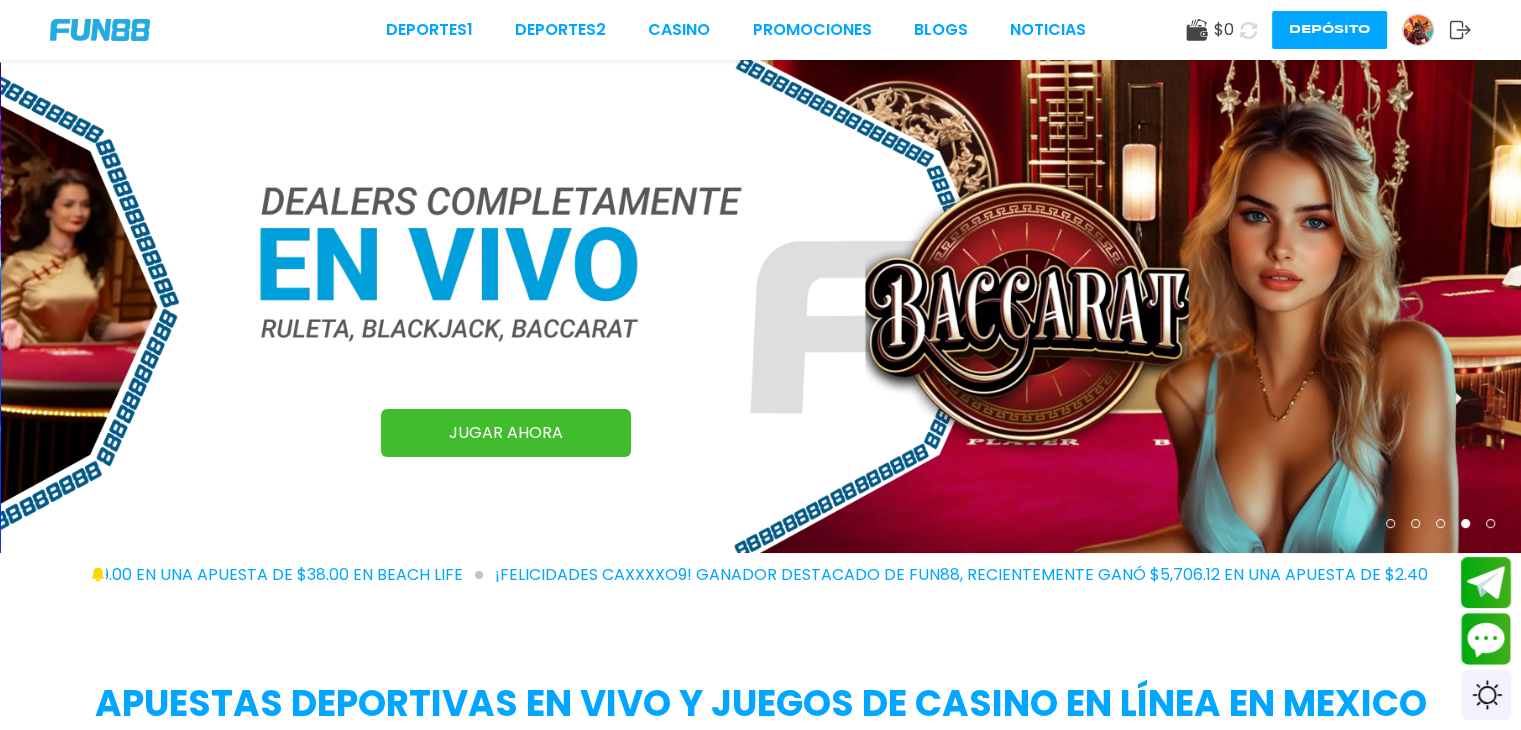 click at bounding box center [1418, 30] 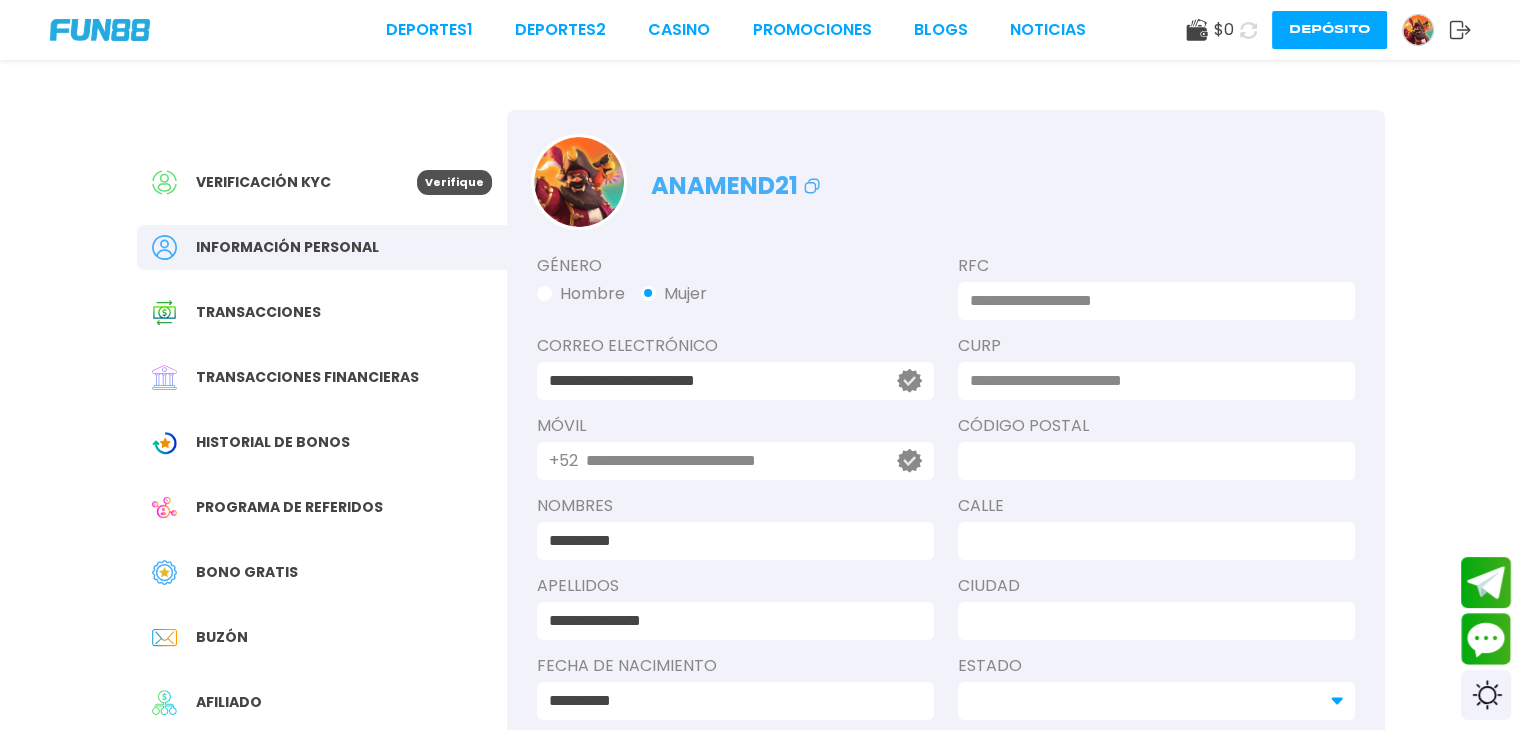 click on "Bono Gratis" at bounding box center (247, 572) 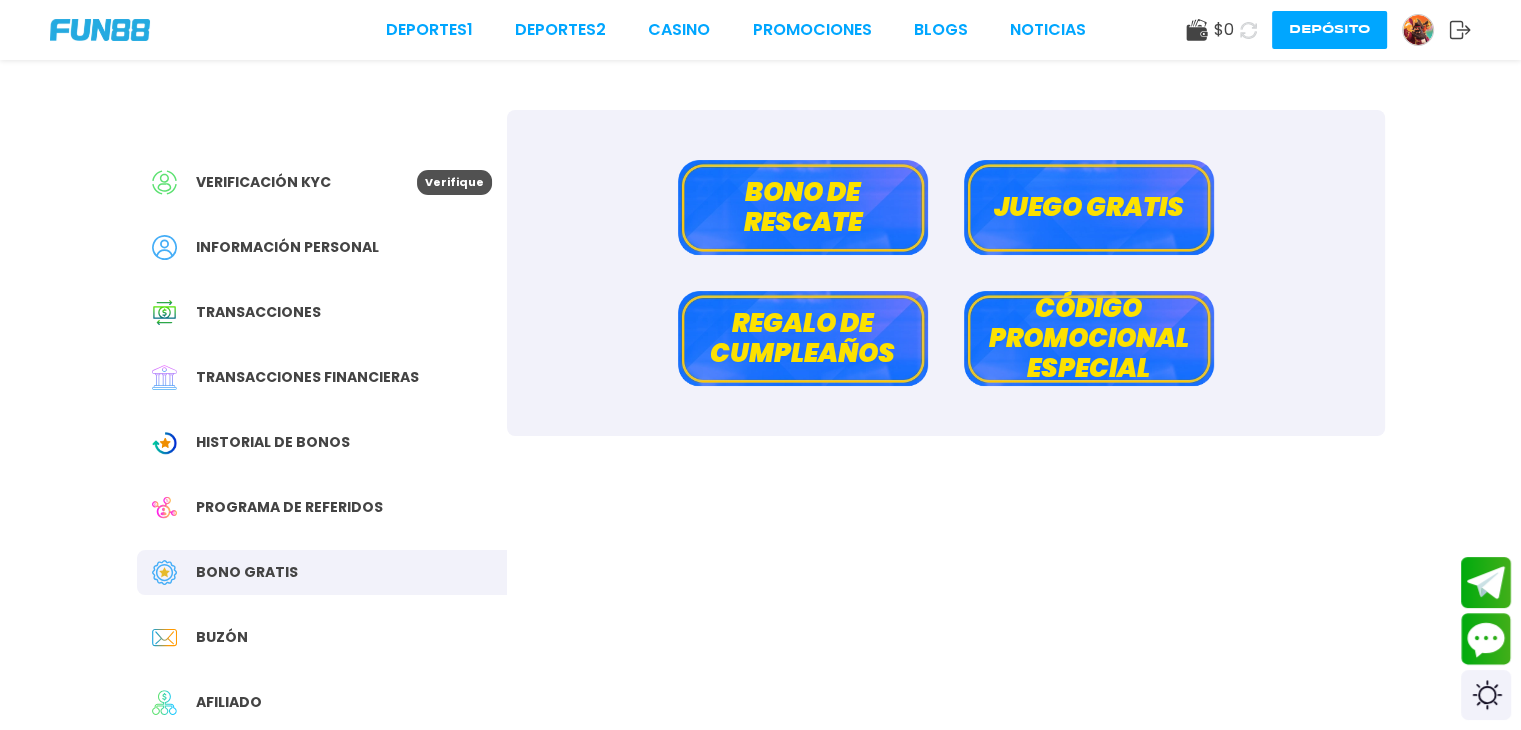 click on "Juego gratis" at bounding box center (1089, 207) 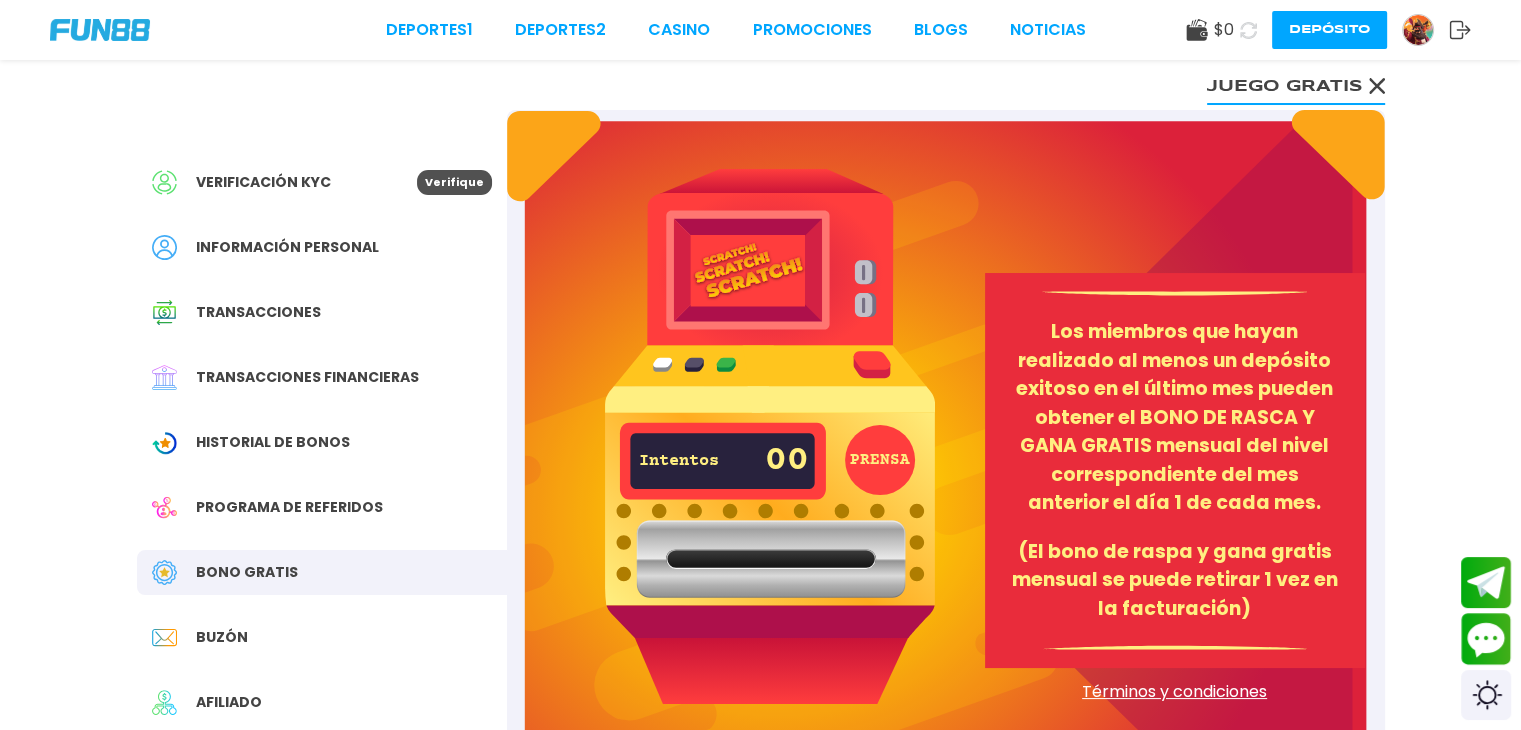 click on "Transacciones" at bounding box center [258, 312] 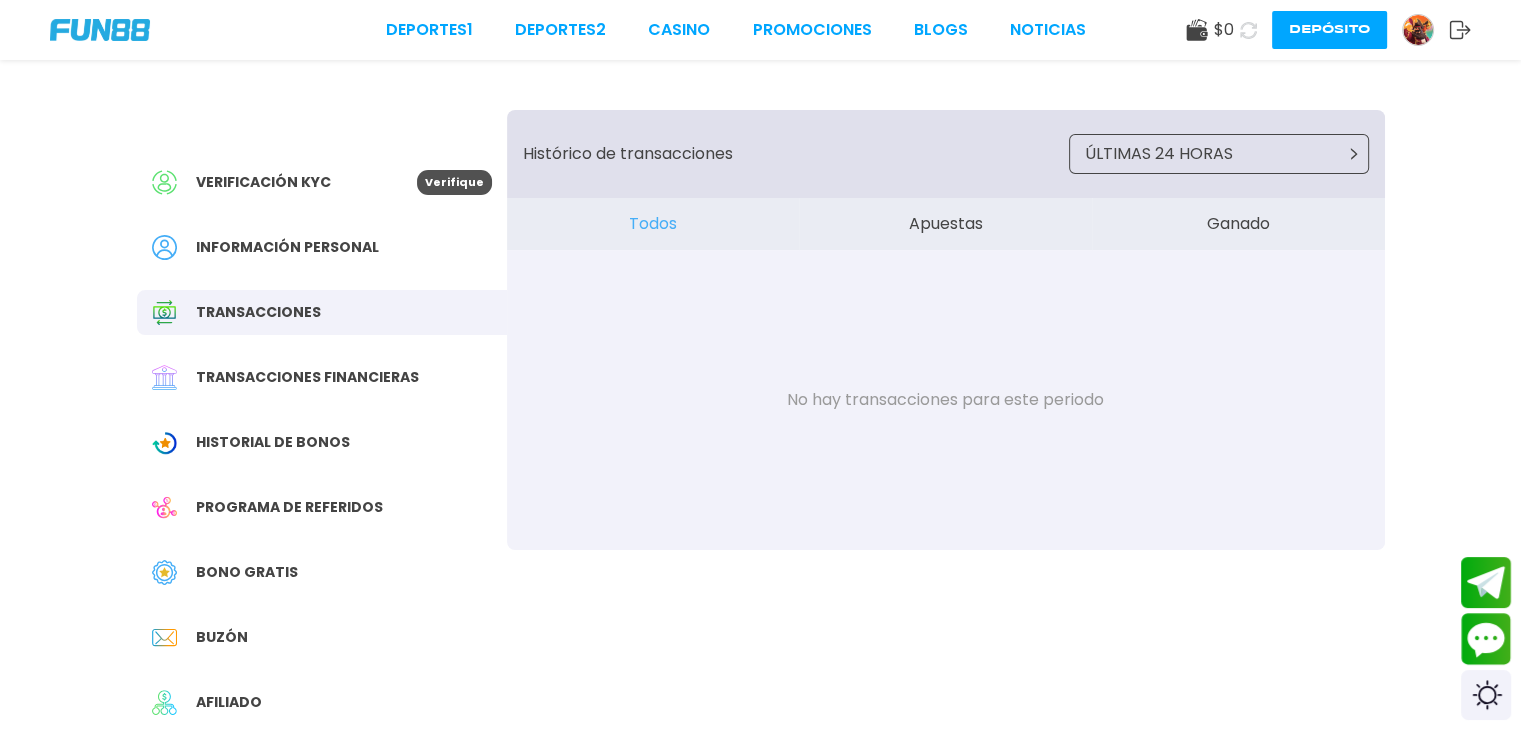 click on "$ 0" at bounding box center [1210, 30] 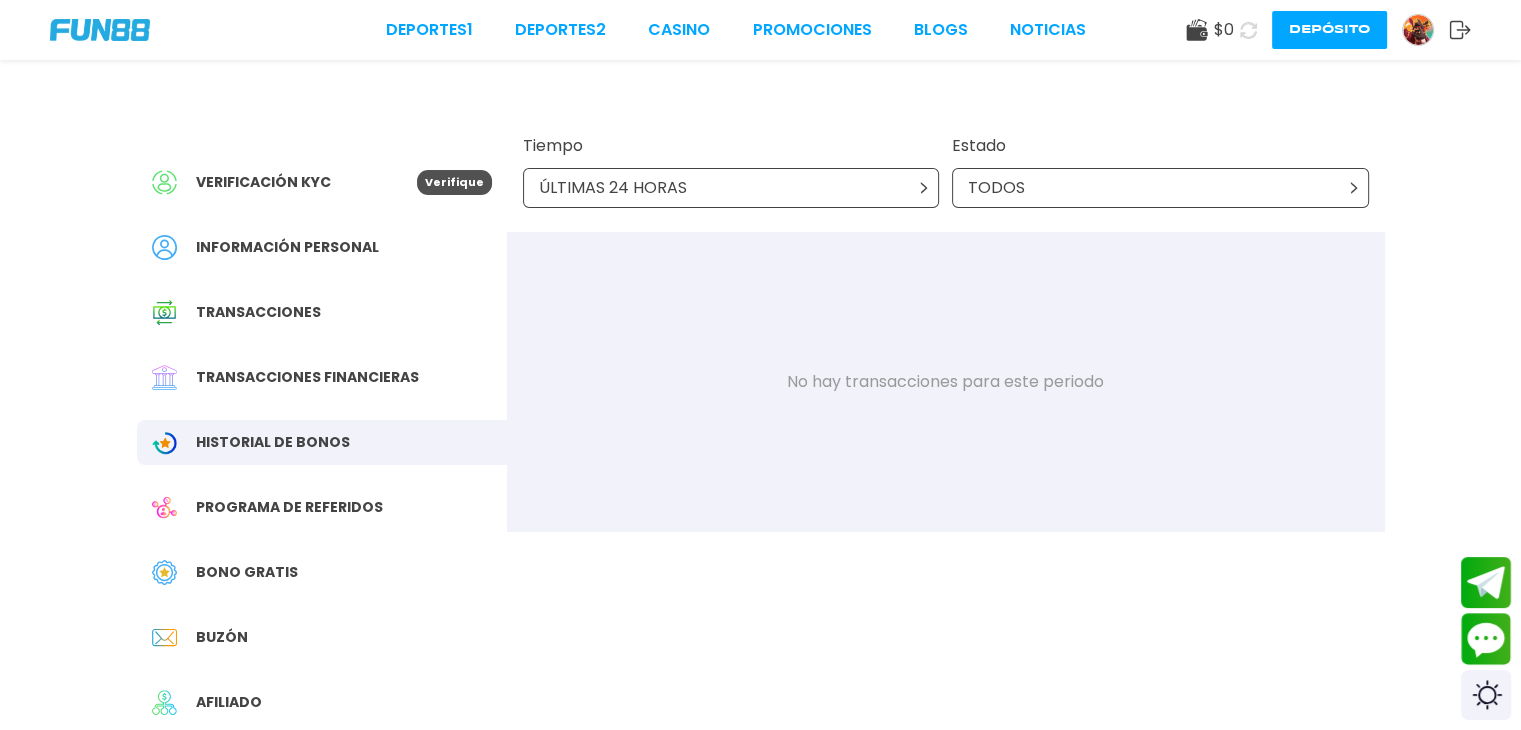 click 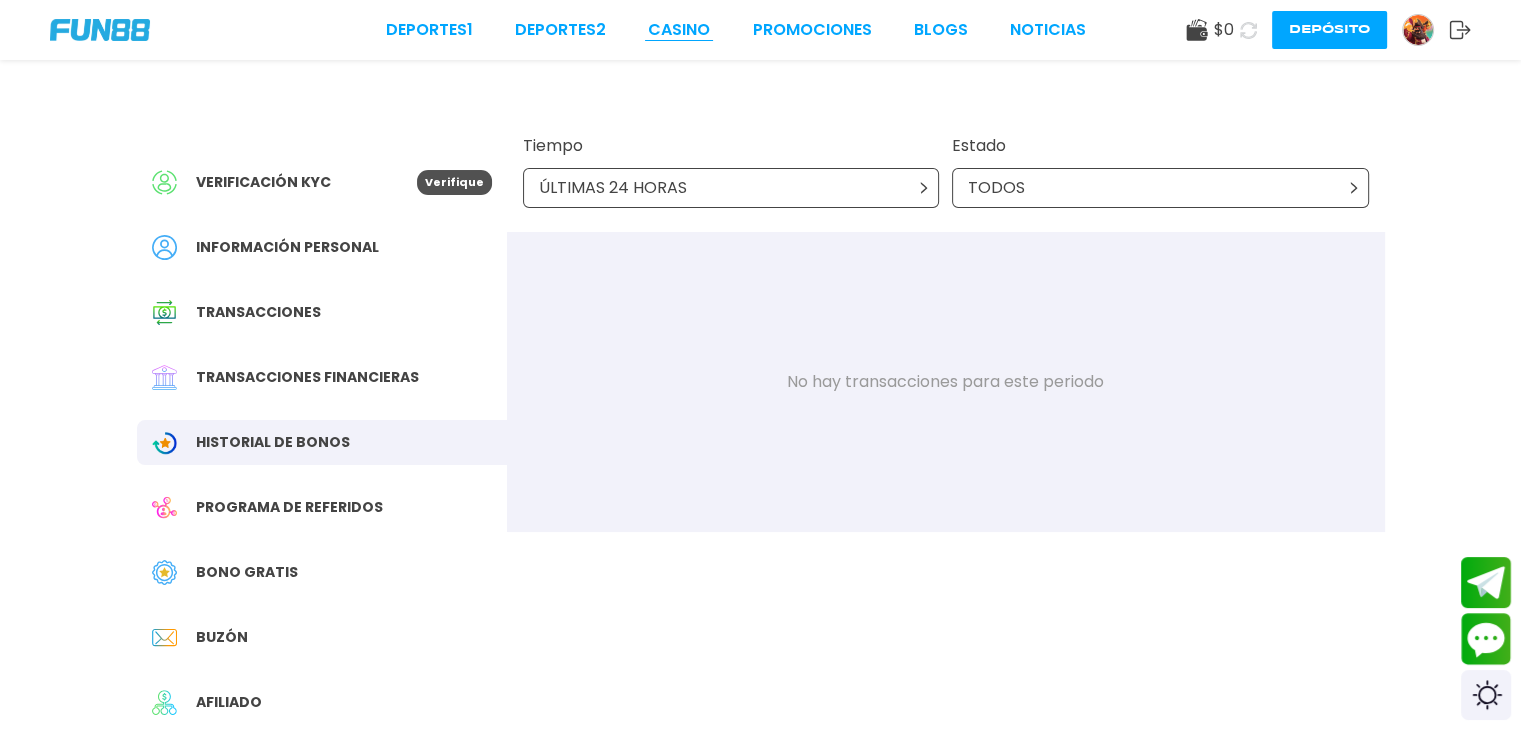 click on "CASINO" at bounding box center (679, 30) 